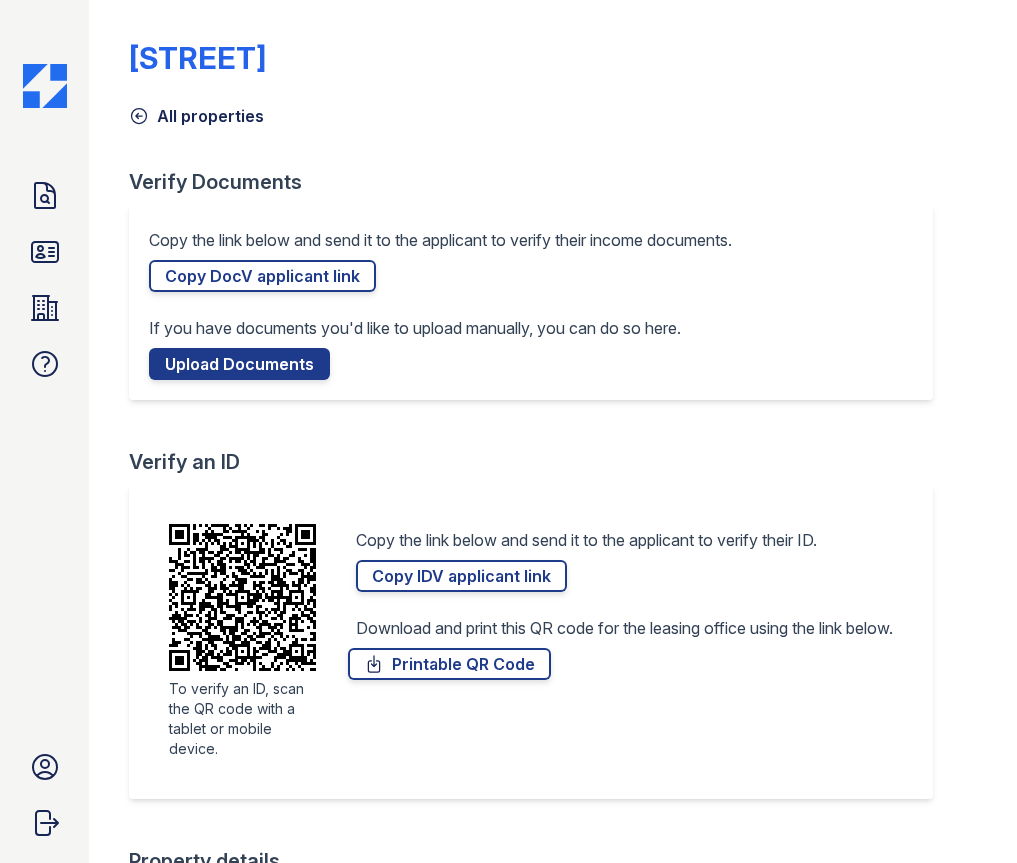 scroll, scrollTop: 0, scrollLeft: 0, axis: both 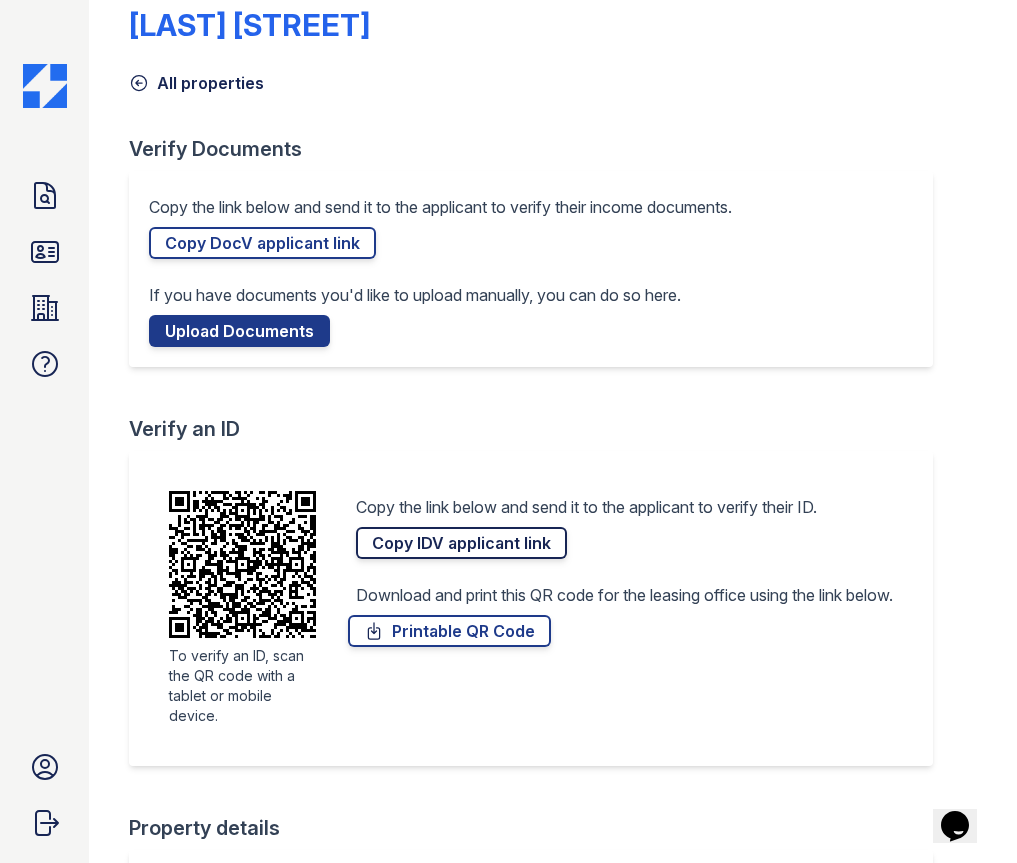 click on "Copy DocV applicant link" at bounding box center (262, 243) 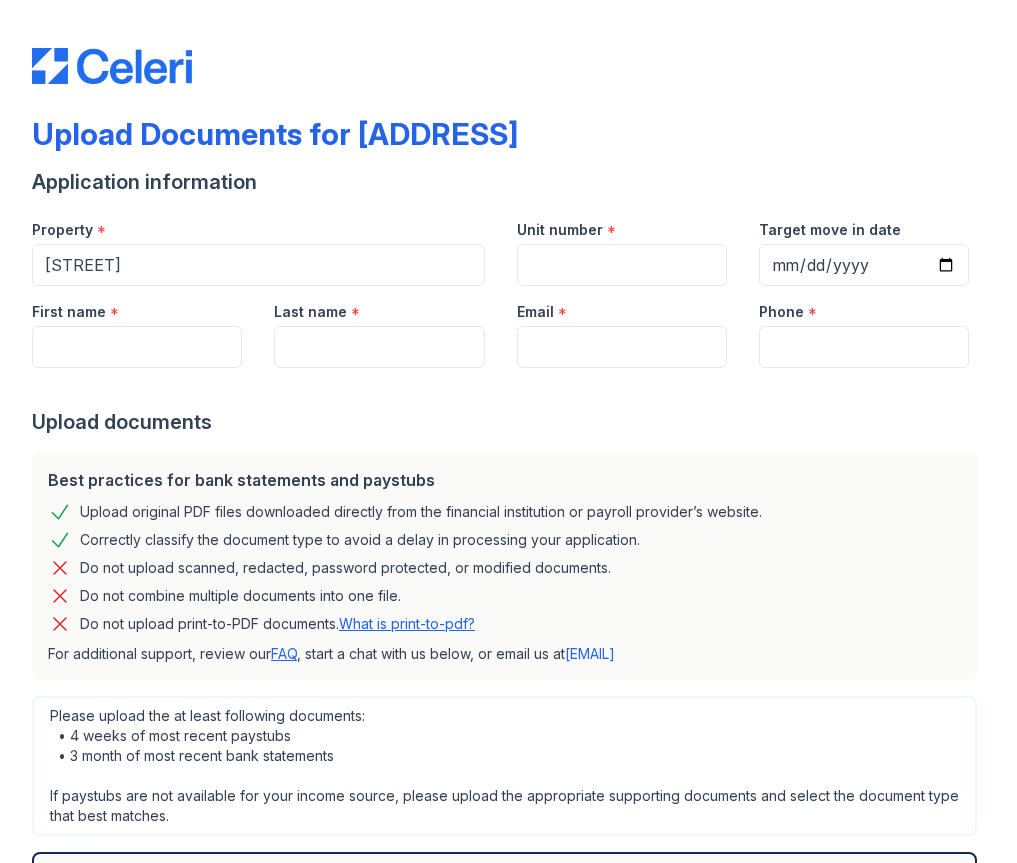 scroll, scrollTop: 0, scrollLeft: 0, axis: both 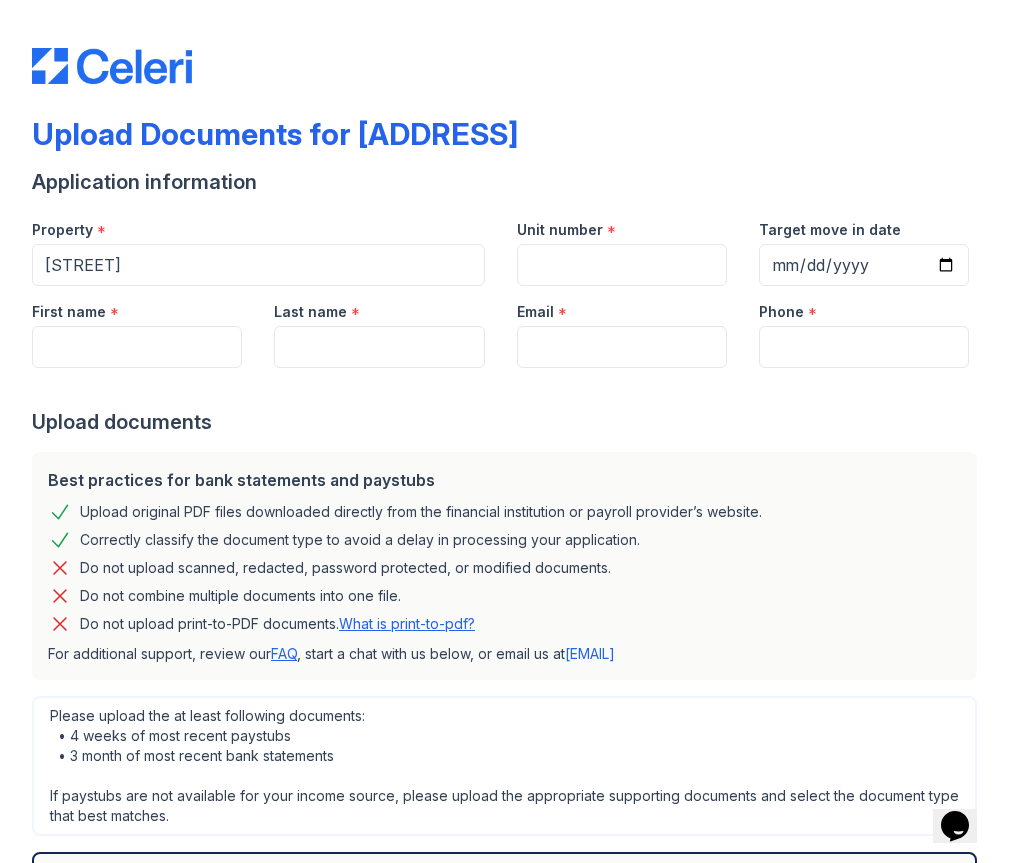 click at bounding box center [508, 46] 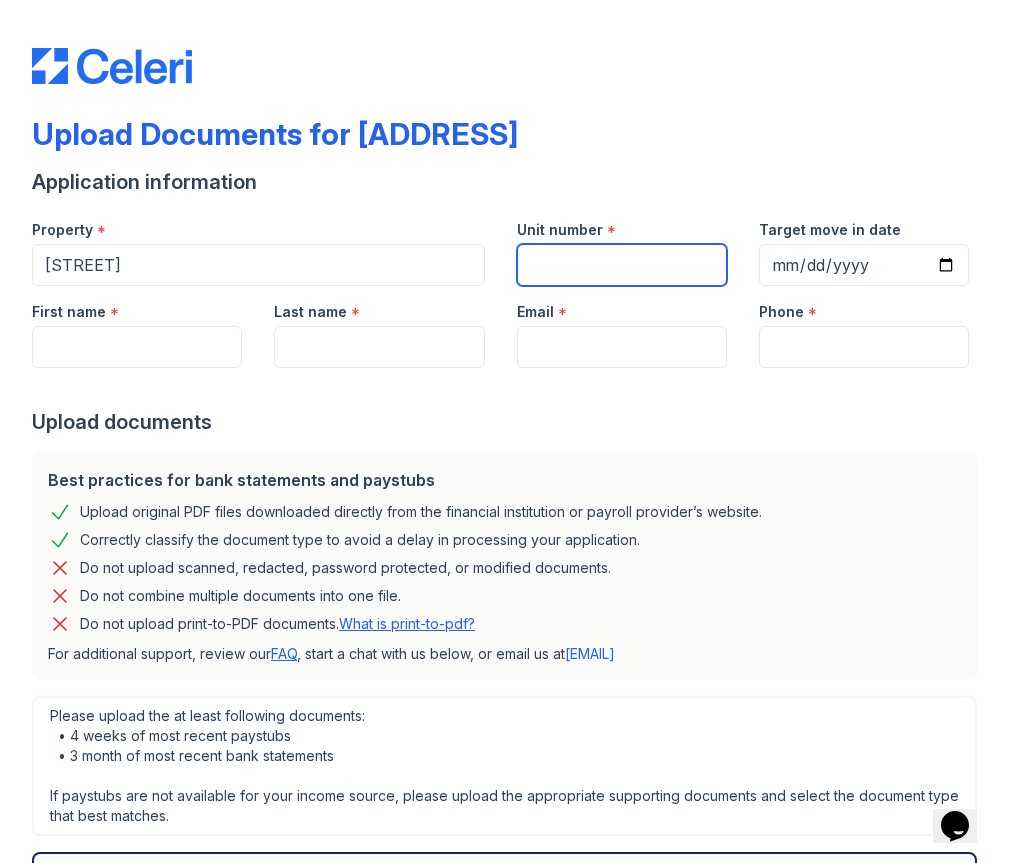 click on "Unit number" at bounding box center [622, 265] 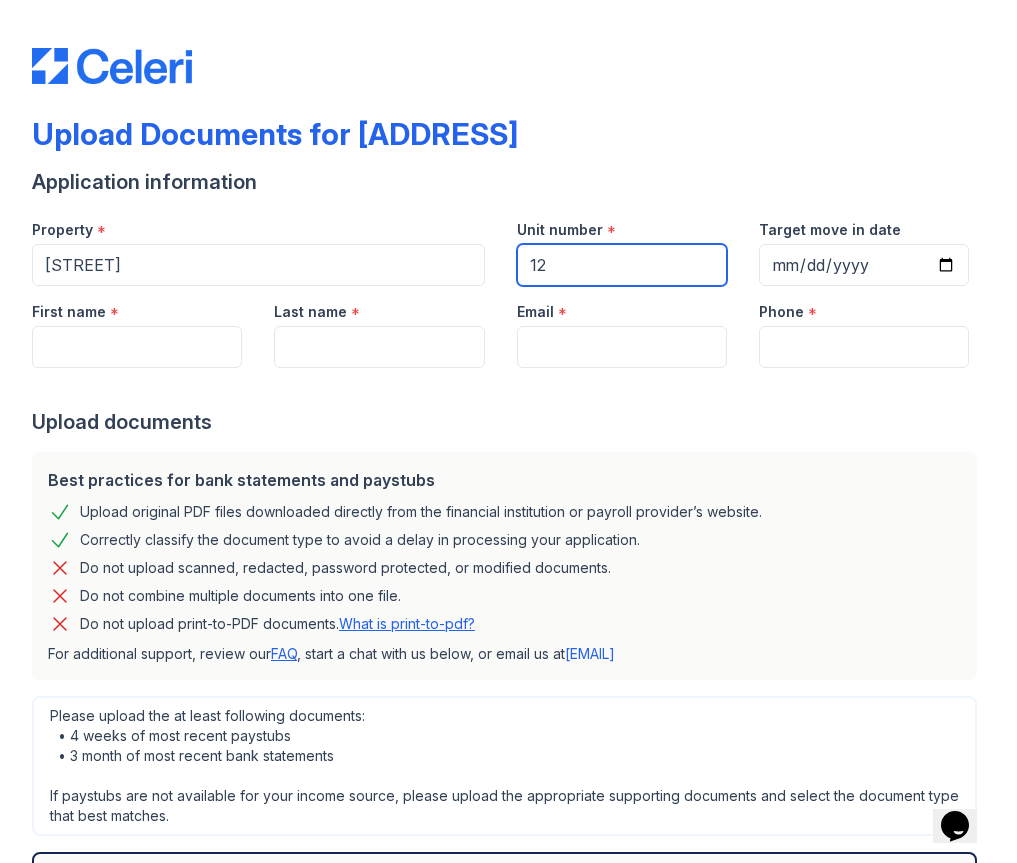 type on "12" 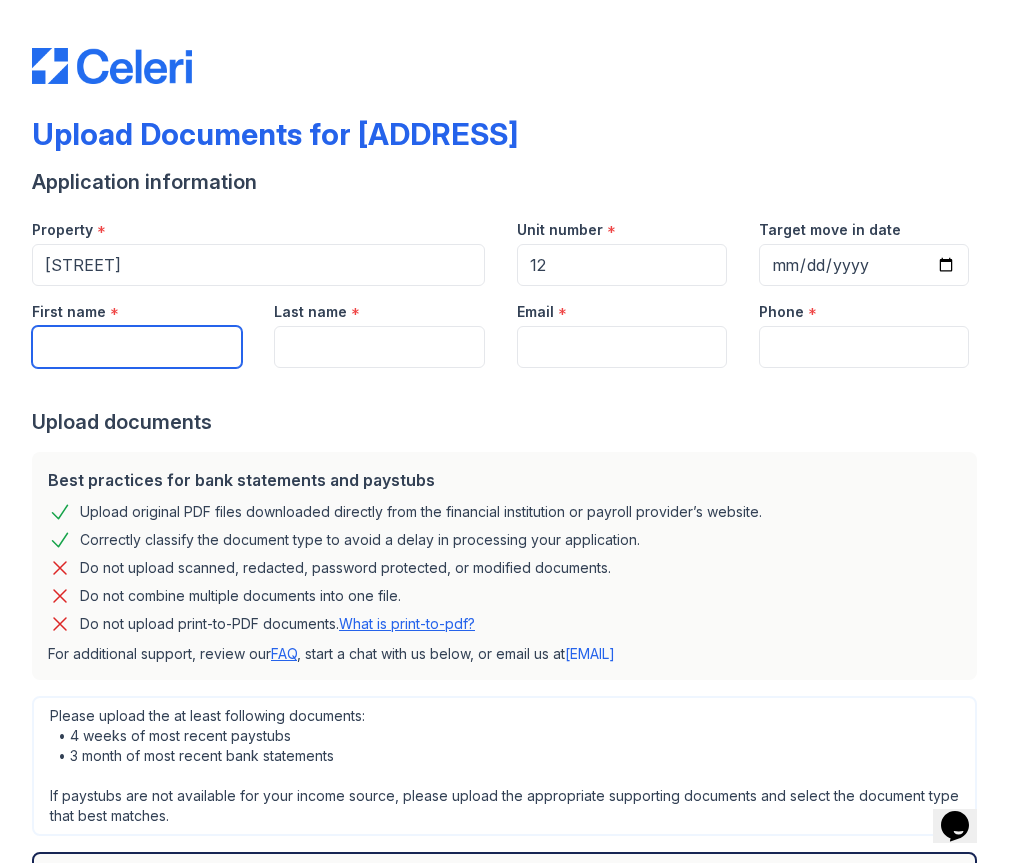click on "First name" at bounding box center (137, 347) 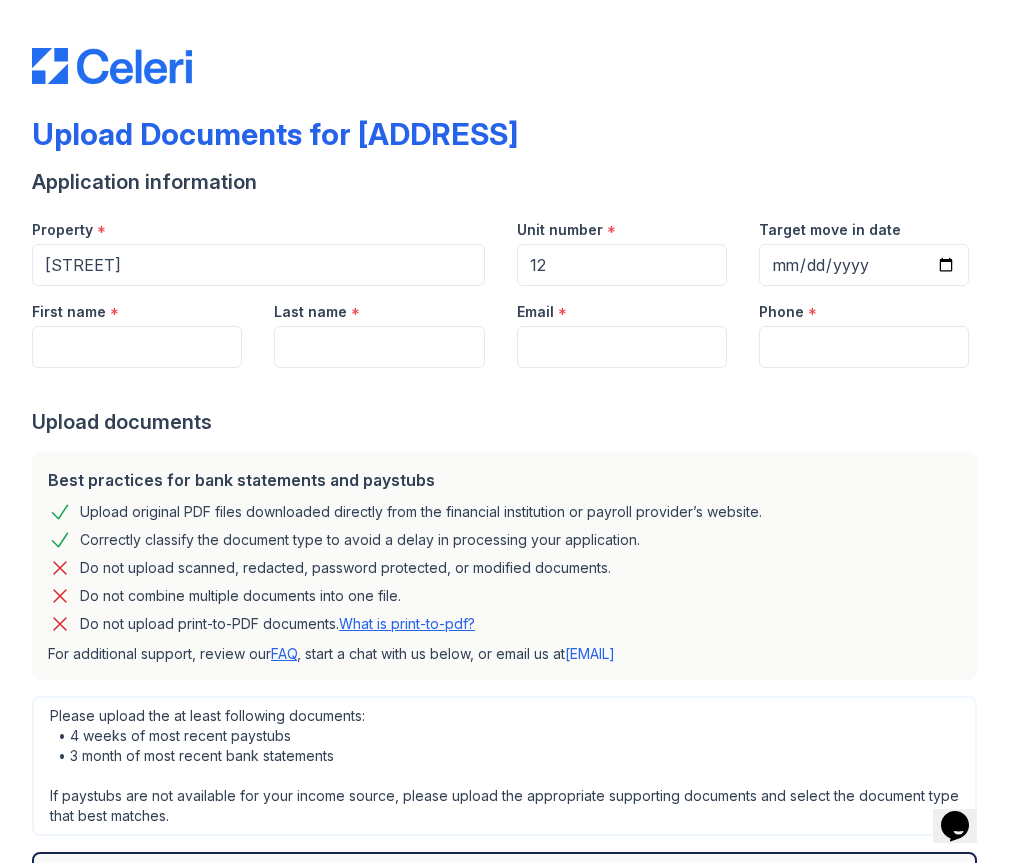 click on "Upload documents" at bounding box center [508, 422] 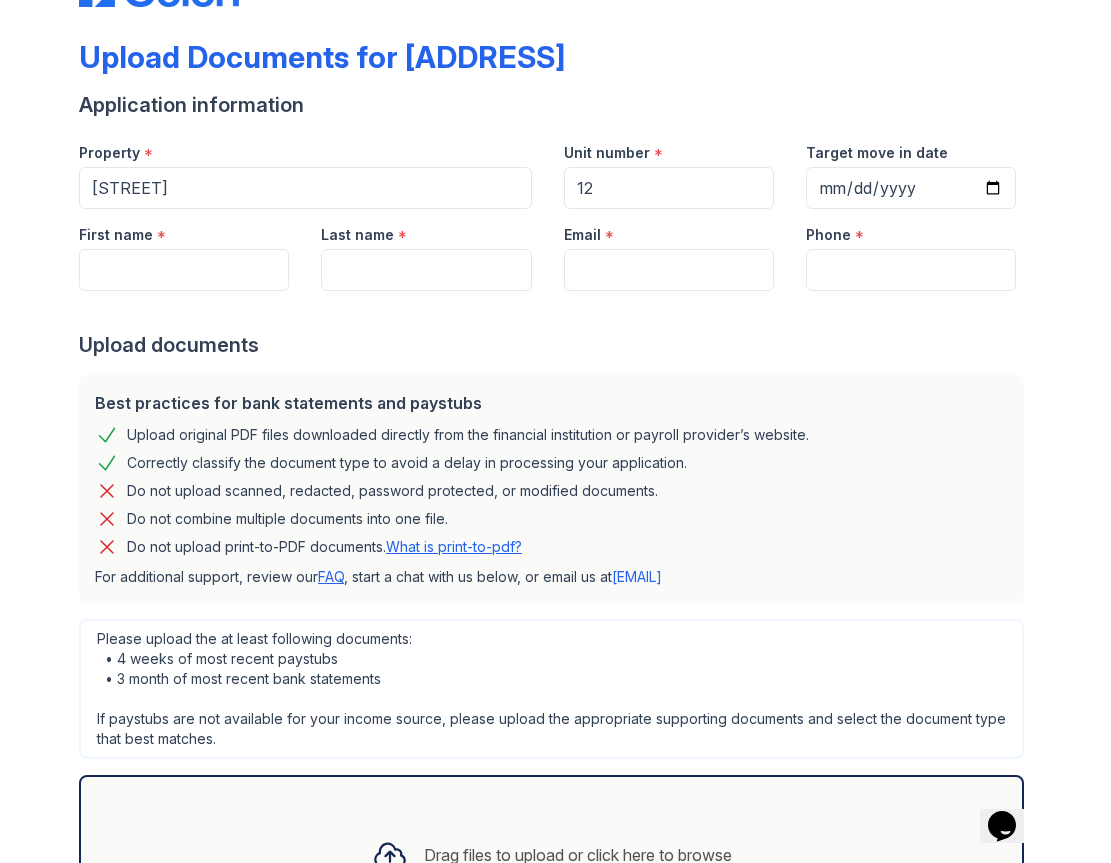 scroll, scrollTop: 0, scrollLeft: 0, axis: both 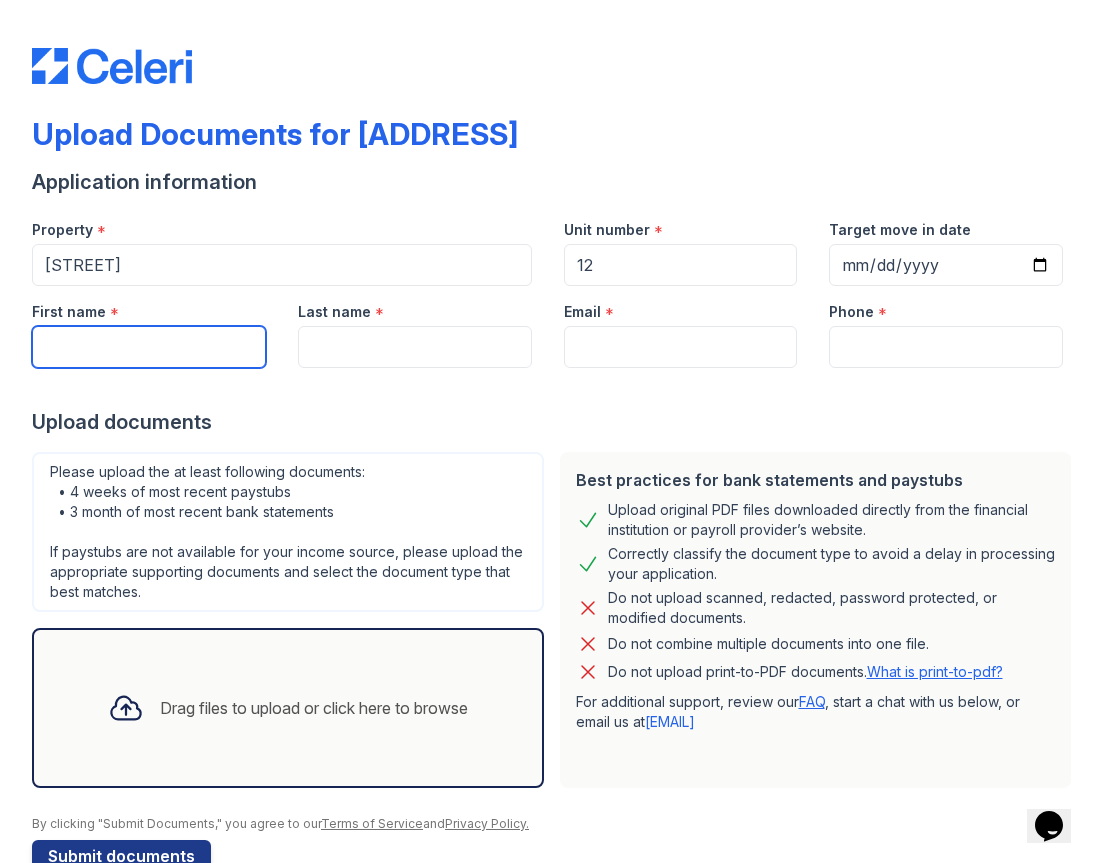 click on "First name" at bounding box center (149, 347) 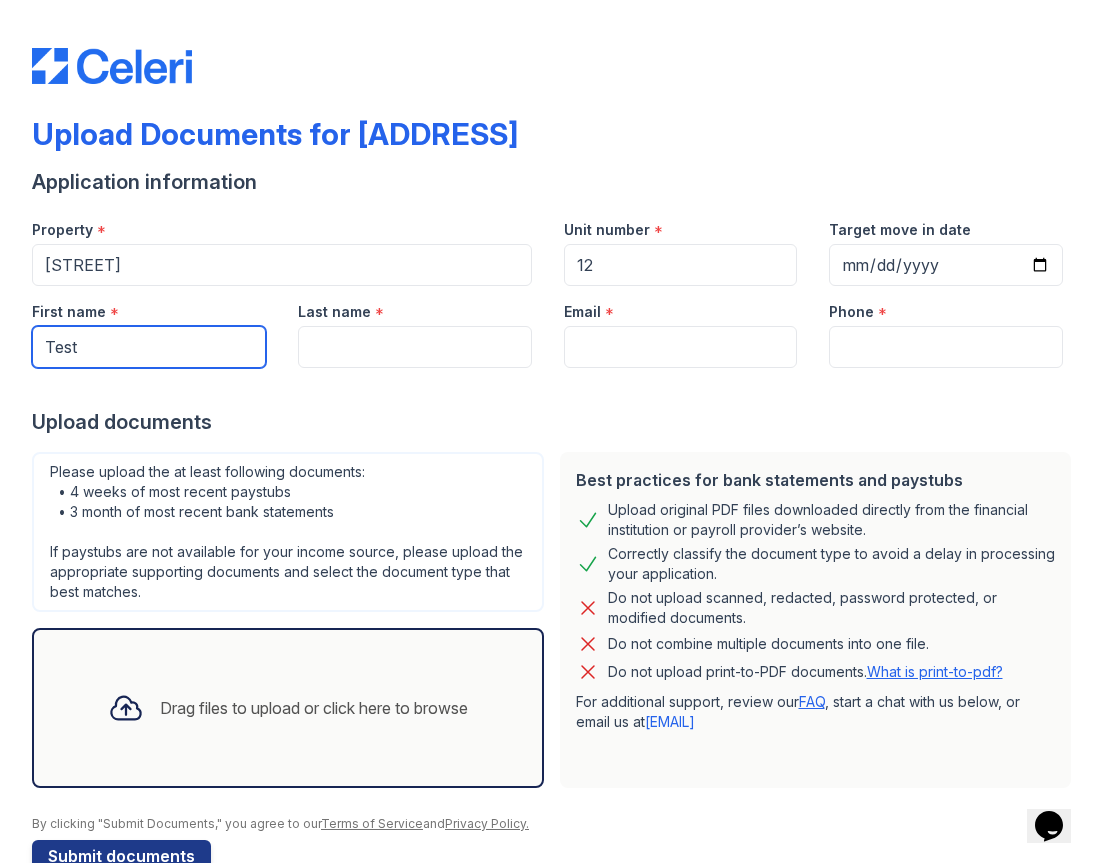 type on "Test" 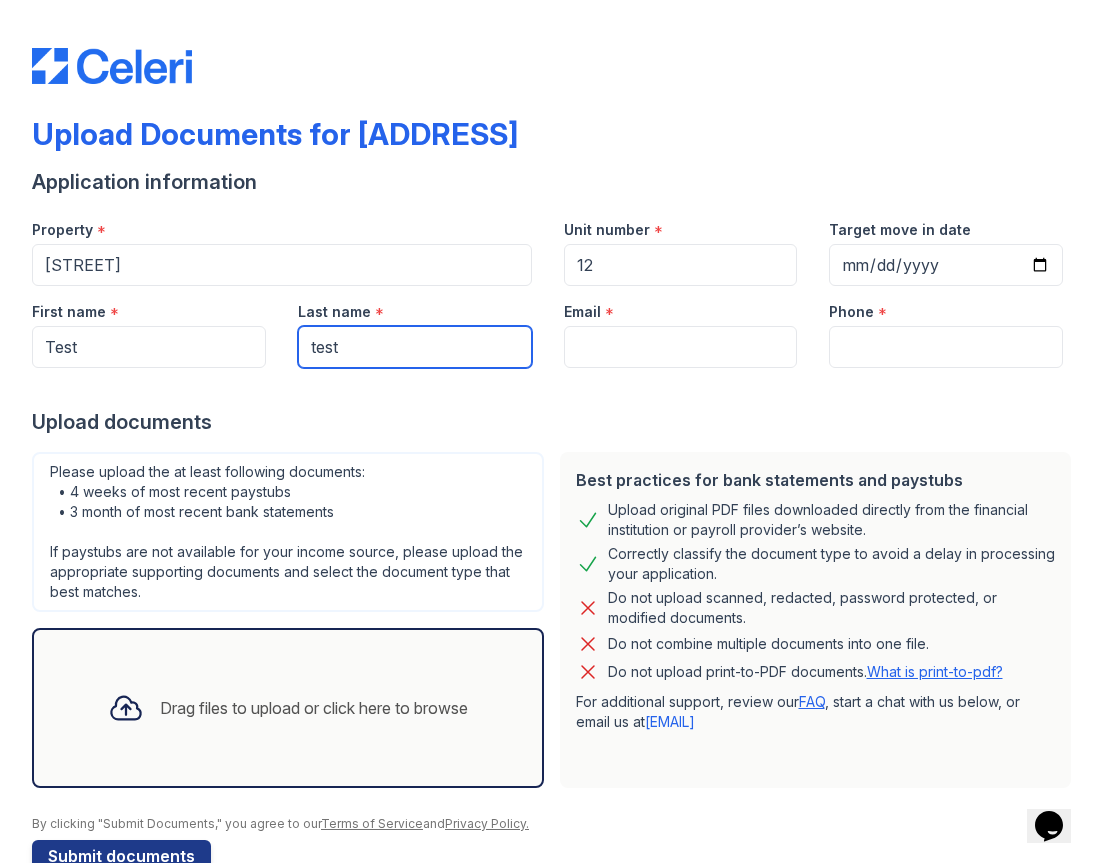 type on "test" 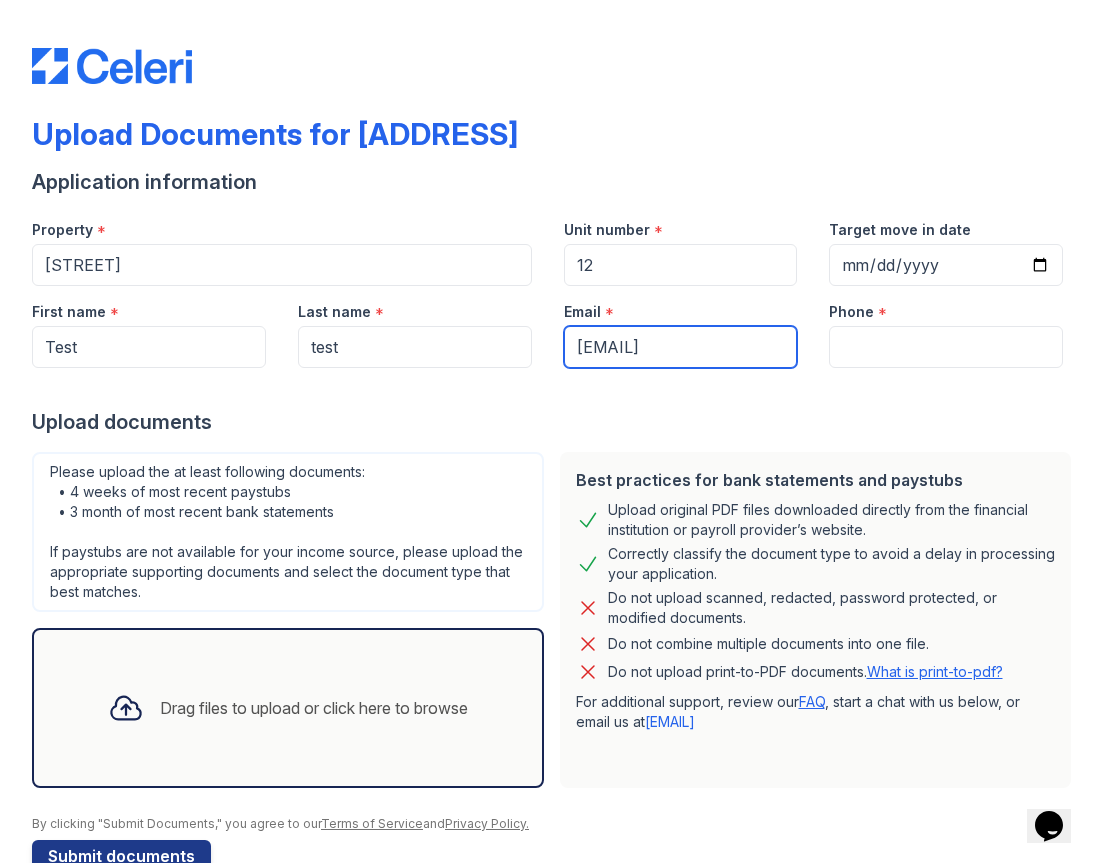 type on "test@esusu.org" 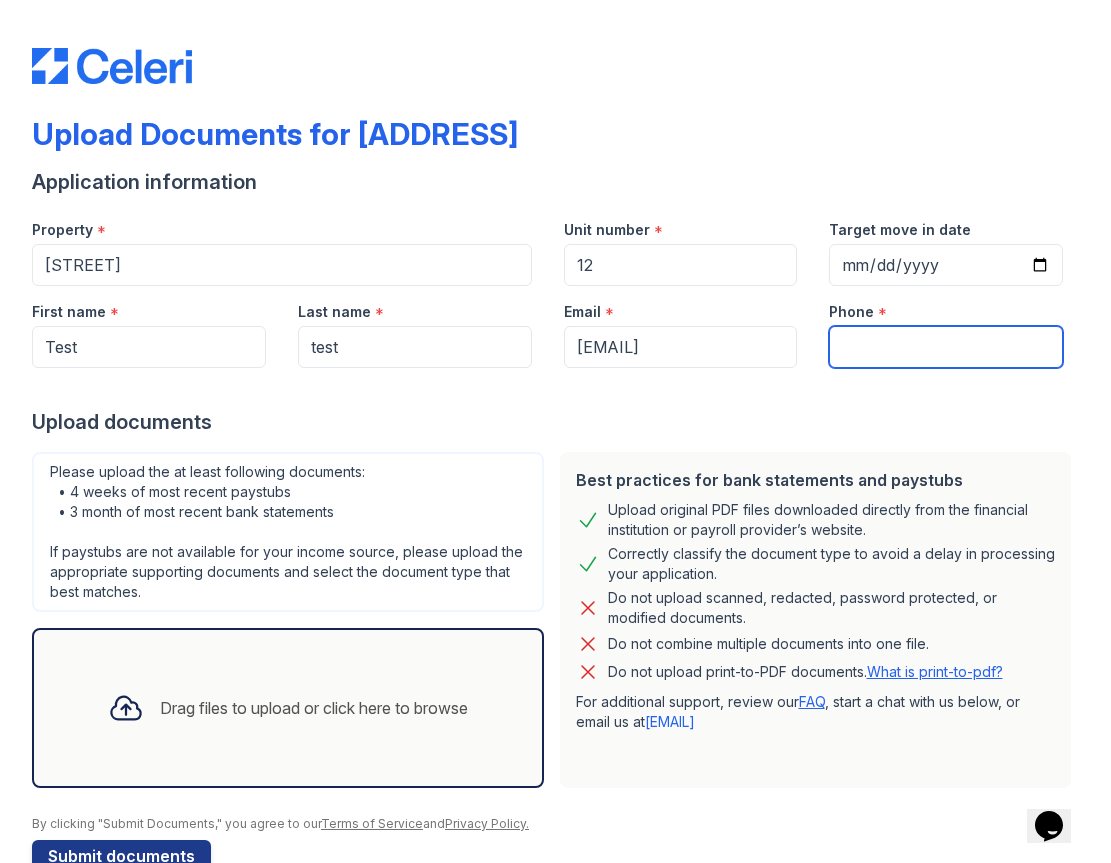 paste on "252-465-9877" 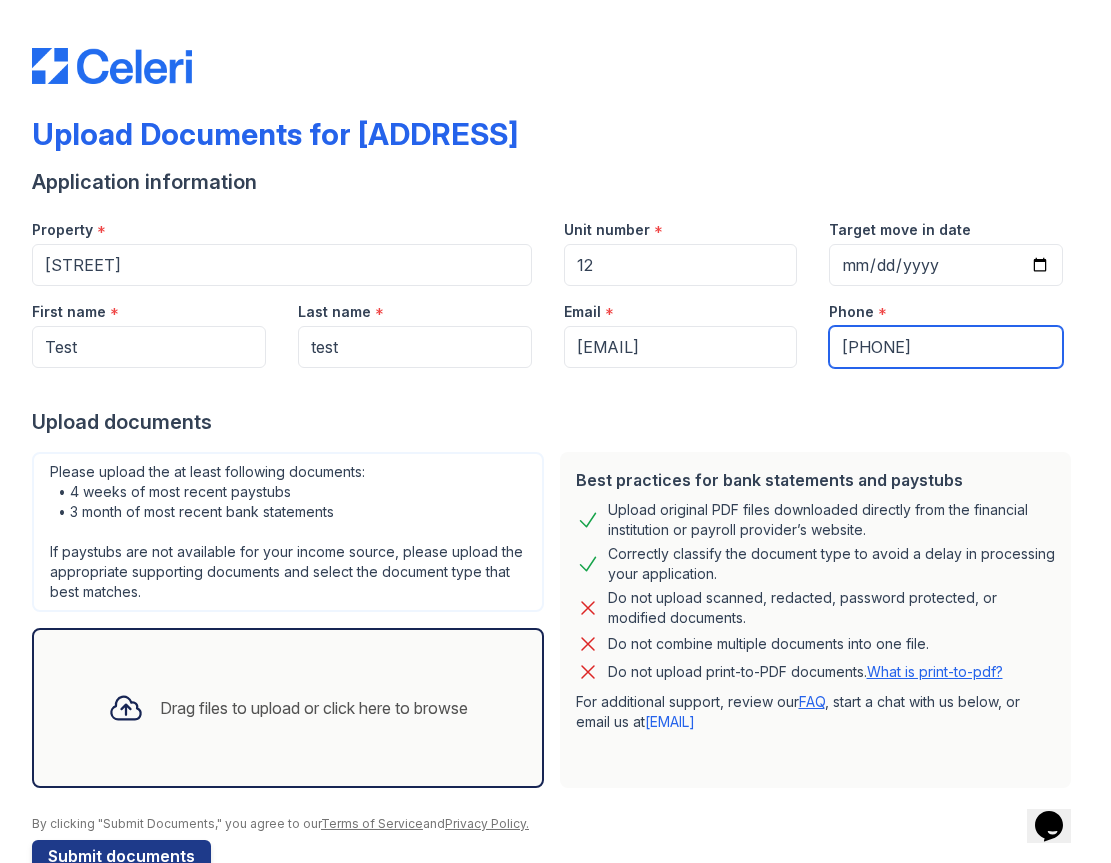 scroll, scrollTop: 49, scrollLeft: 0, axis: vertical 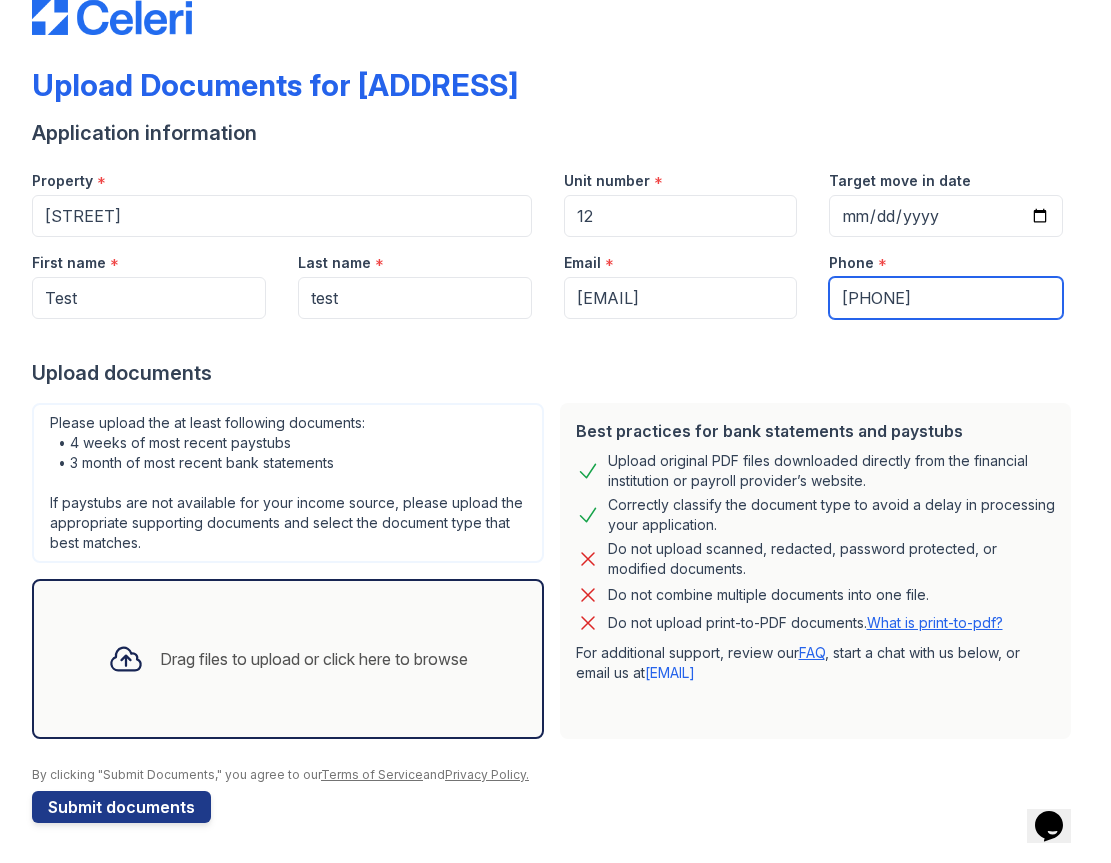 type on "252-465-9877" 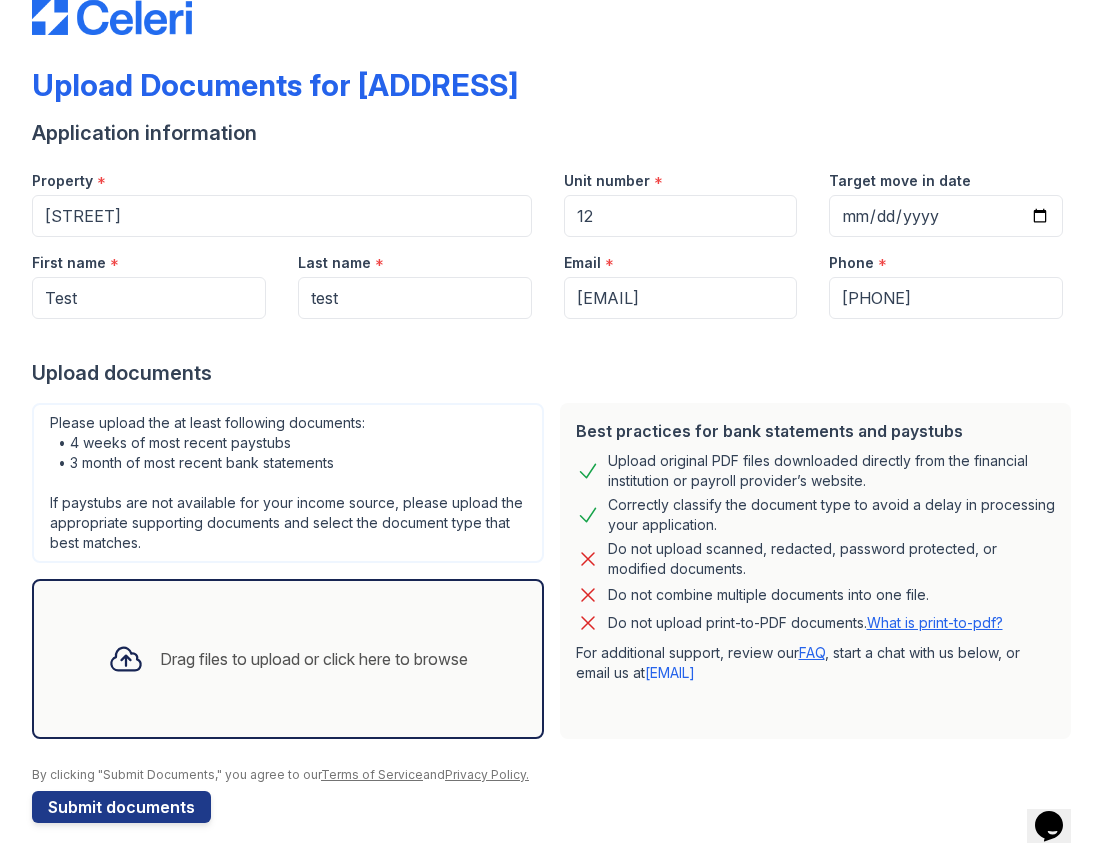 click on "Drag files to upload or click here to browse" at bounding box center [314, 659] 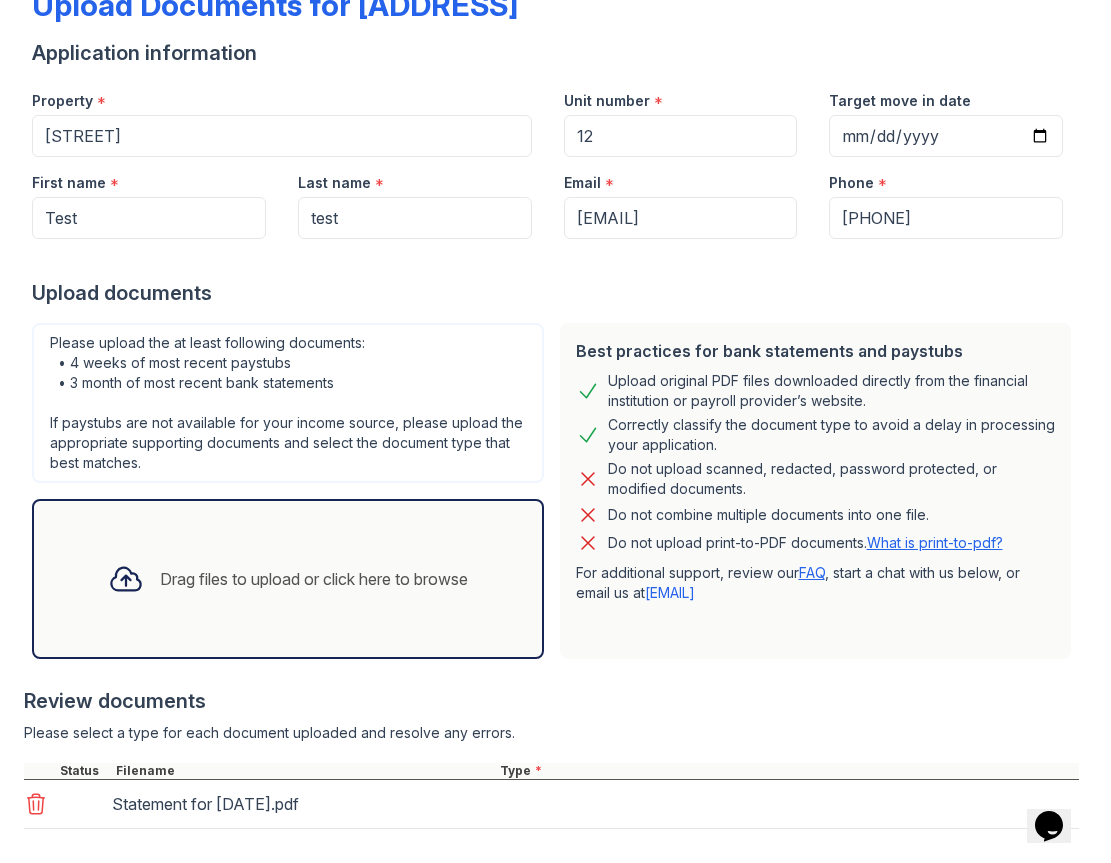 scroll, scrollTop: 231, scrollLeft: 0, axis: vertical 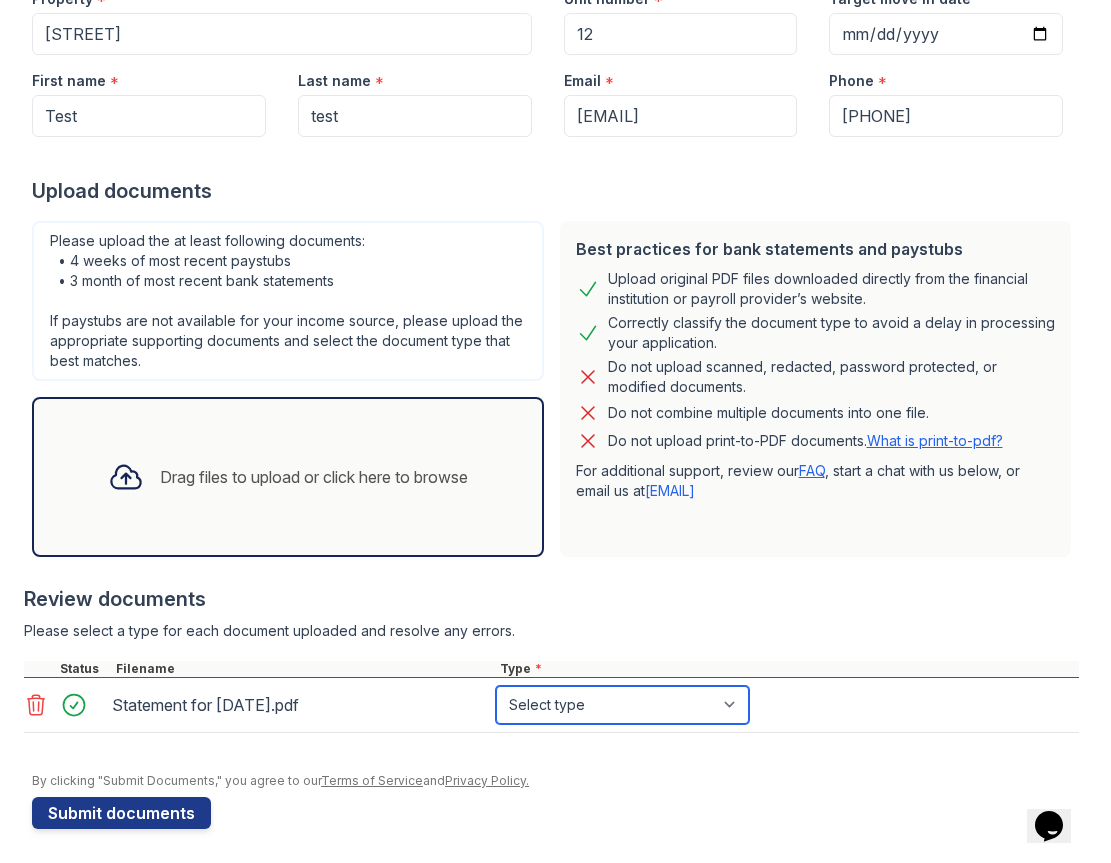 click on "Select type
Paystub
Bank Statement
Offer Letter
Tax Documents
Benefit Award Letter
Investment Account Statement
Other" at bounding box center [622, 705] 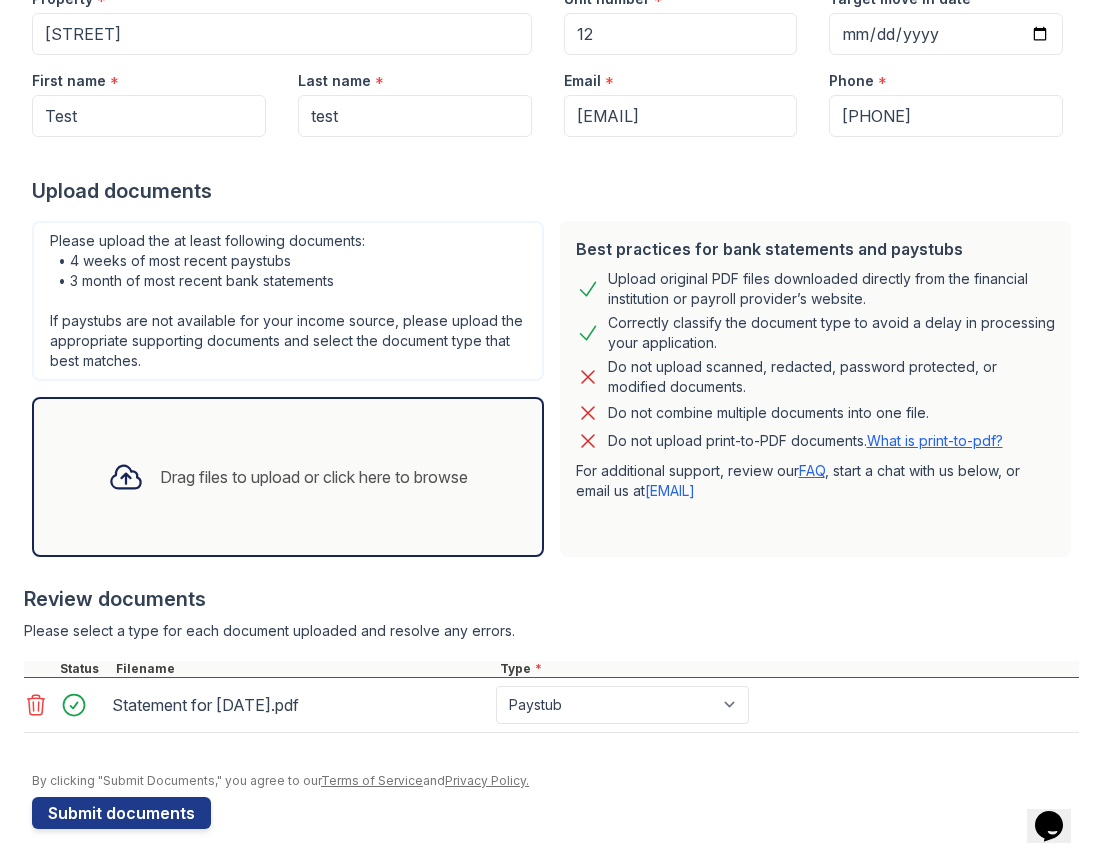 click on "Submit documents" at bounding box center [121, 813] 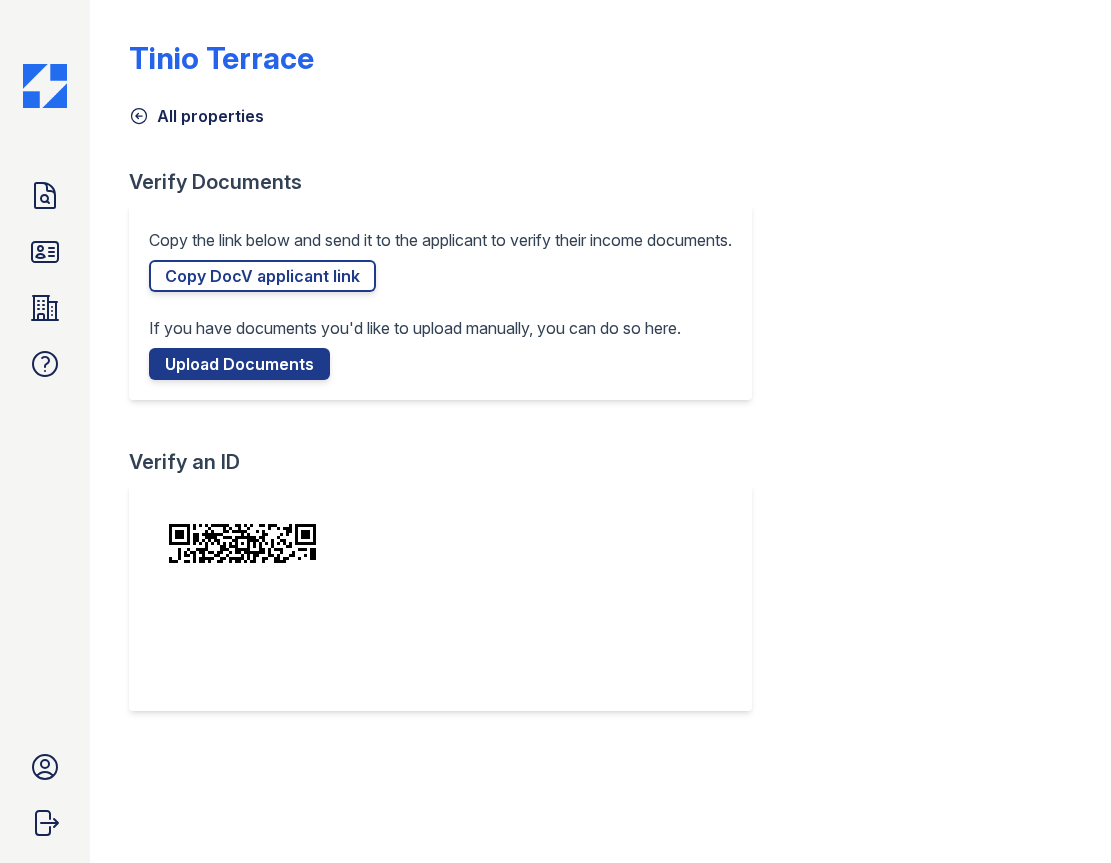 scroll, scrollTop: 0, scrollLeft: 0, axis: both 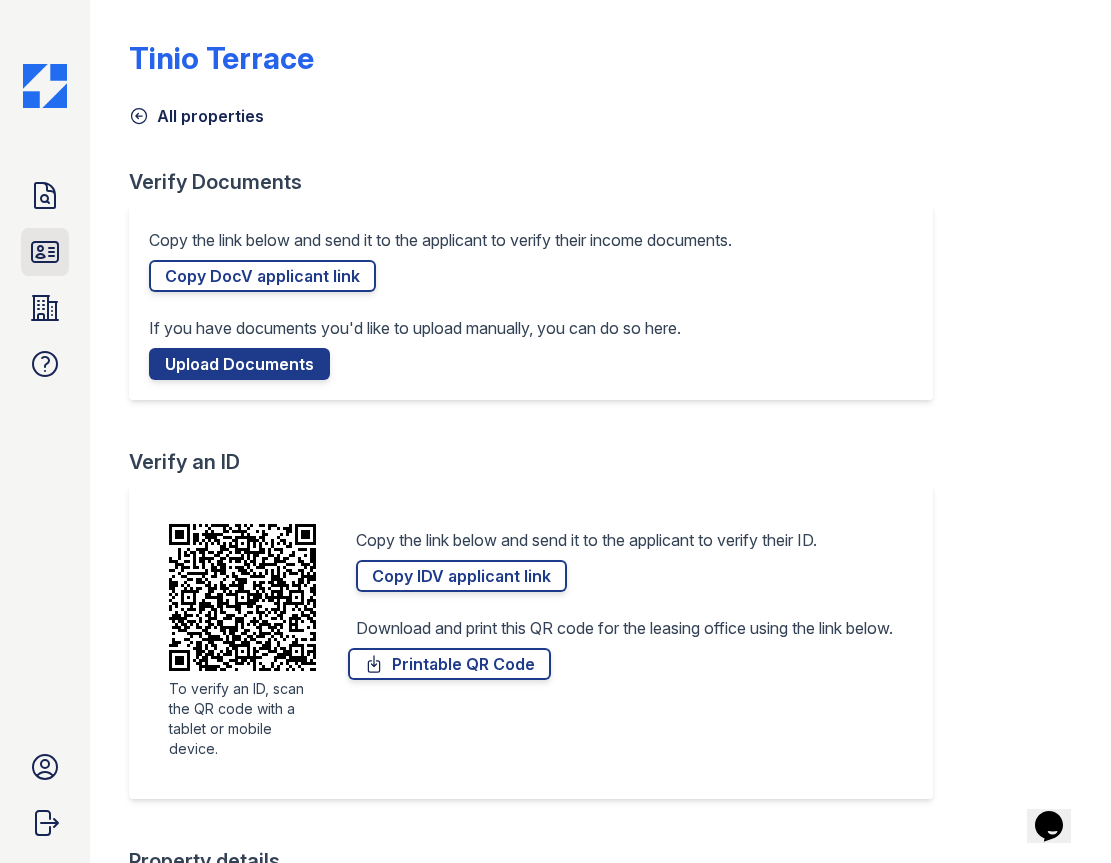 drag, startPoint x: 74, startPoint y: 266, endPoint x: 51, endPoint y: 255, distance: 25.495098 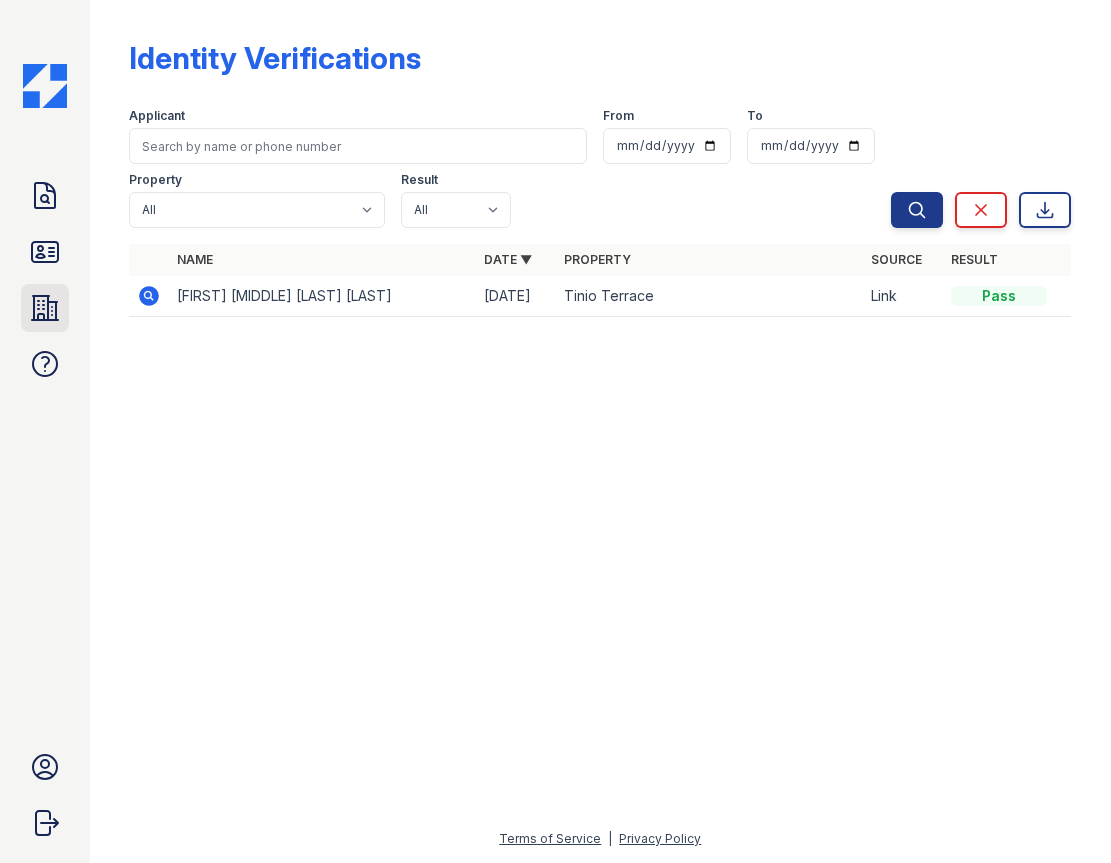 click at bounding box center (45, 308) 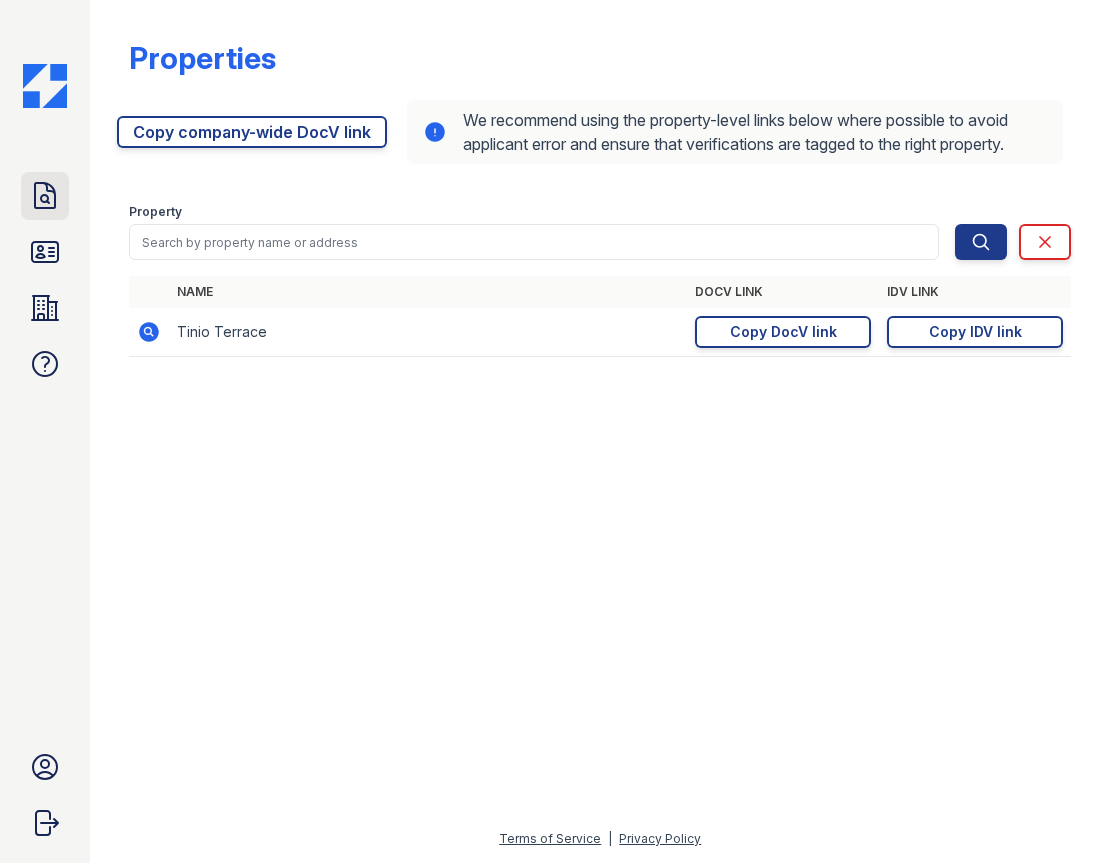 click at bounding box center (45, 196) 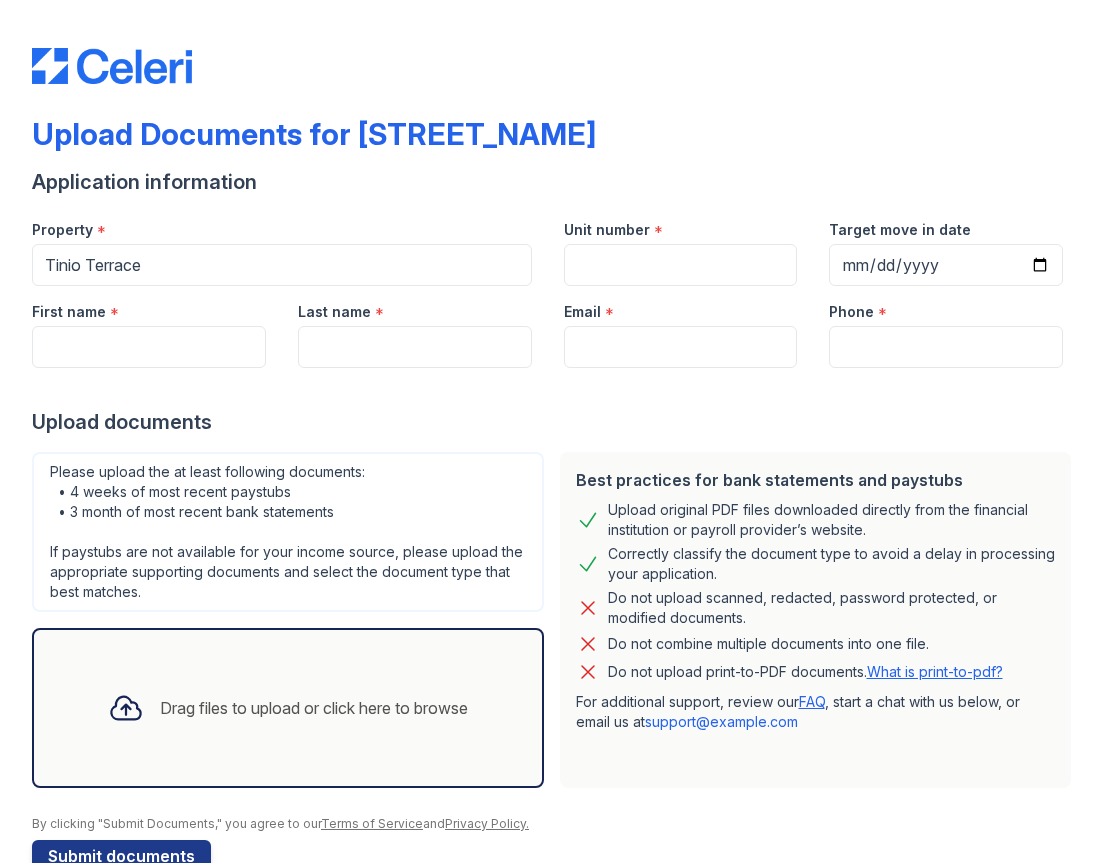 scroll, scrollTop: 0, scrollLeft: 0, axis: both 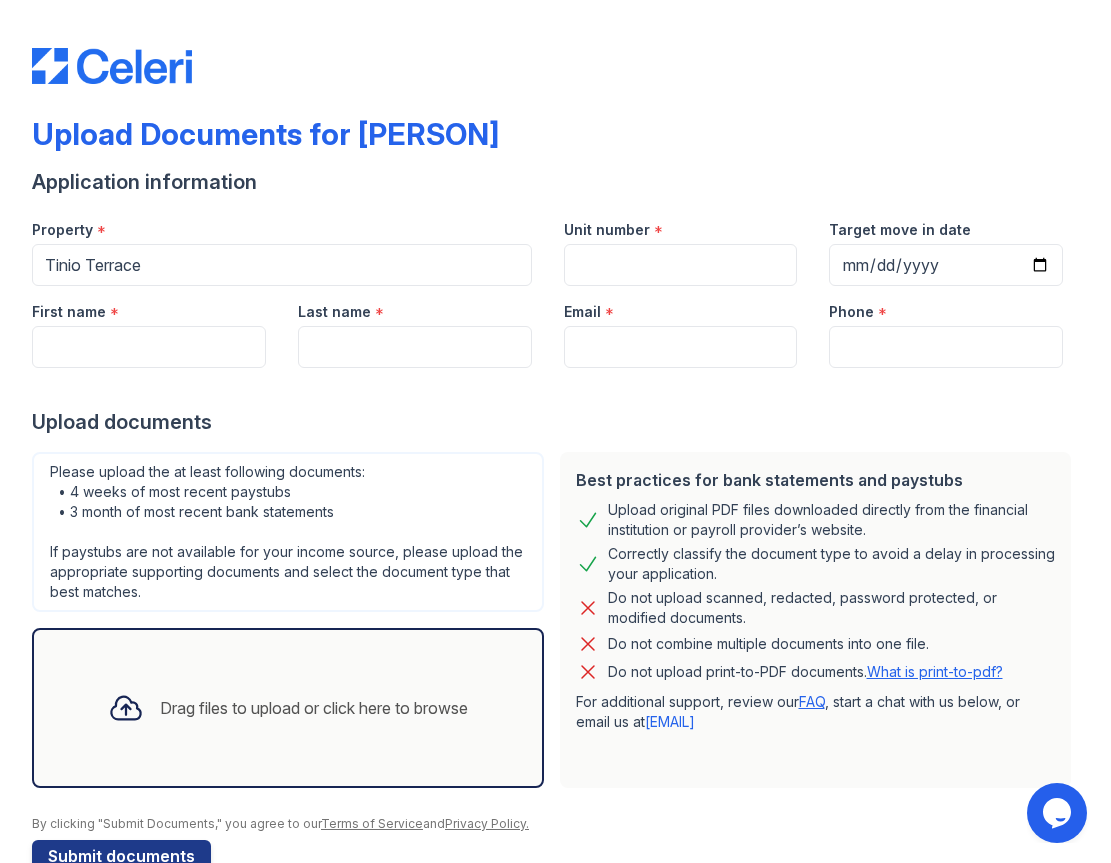 drag, startPoint x: 0, startPoint y: 0, endPoint x: 378, endPoint y: 382, distance: 537.40857 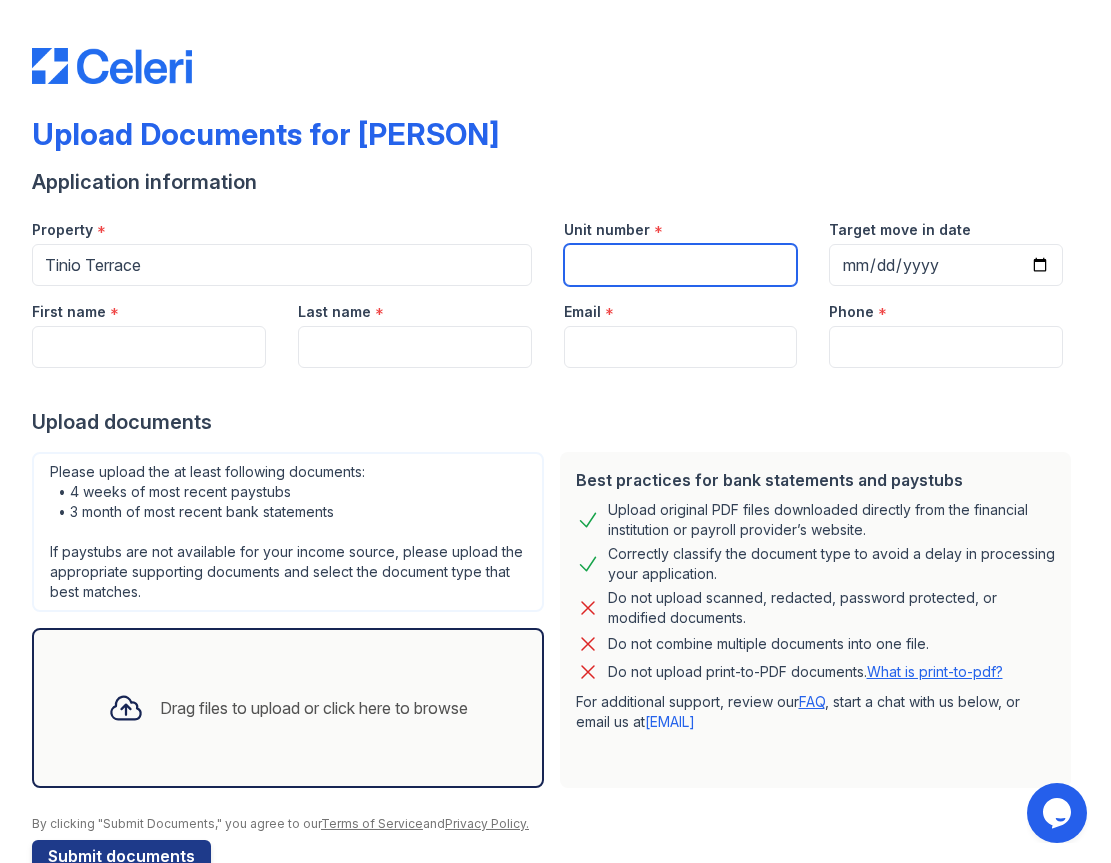 click on "Unit number" at bounding box center [681, 265] 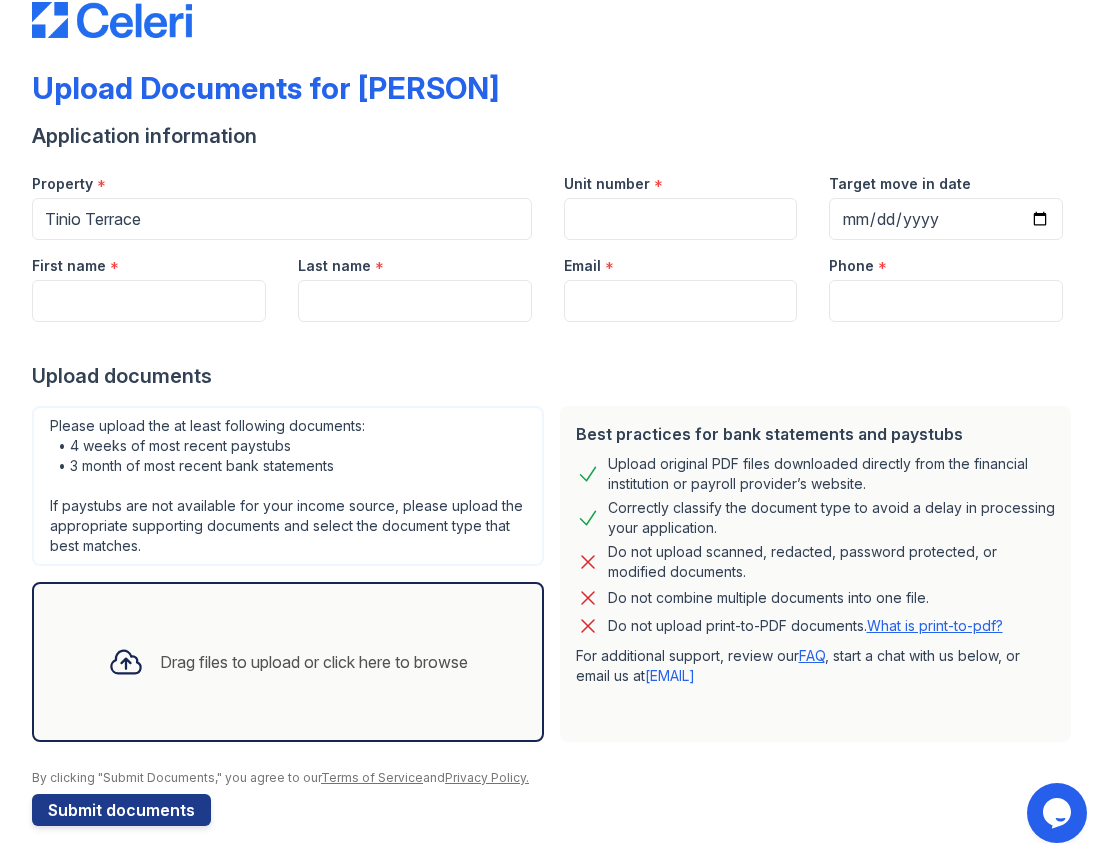 scroll, scrollTop: 49, scrollLeft: 0, axis: vertical 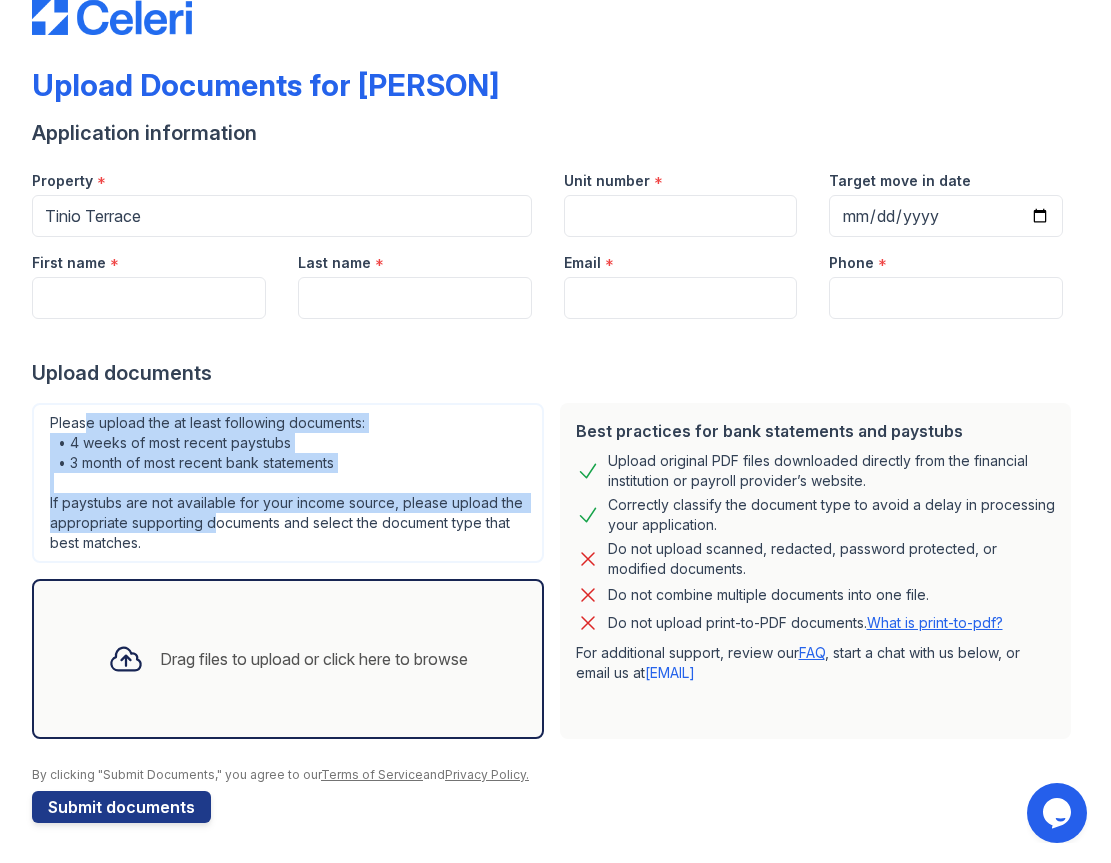 drag, startPoint x: 58, startPoint y: 422, endPoint x: 84, endPoint y: 423, distance: 26.019224 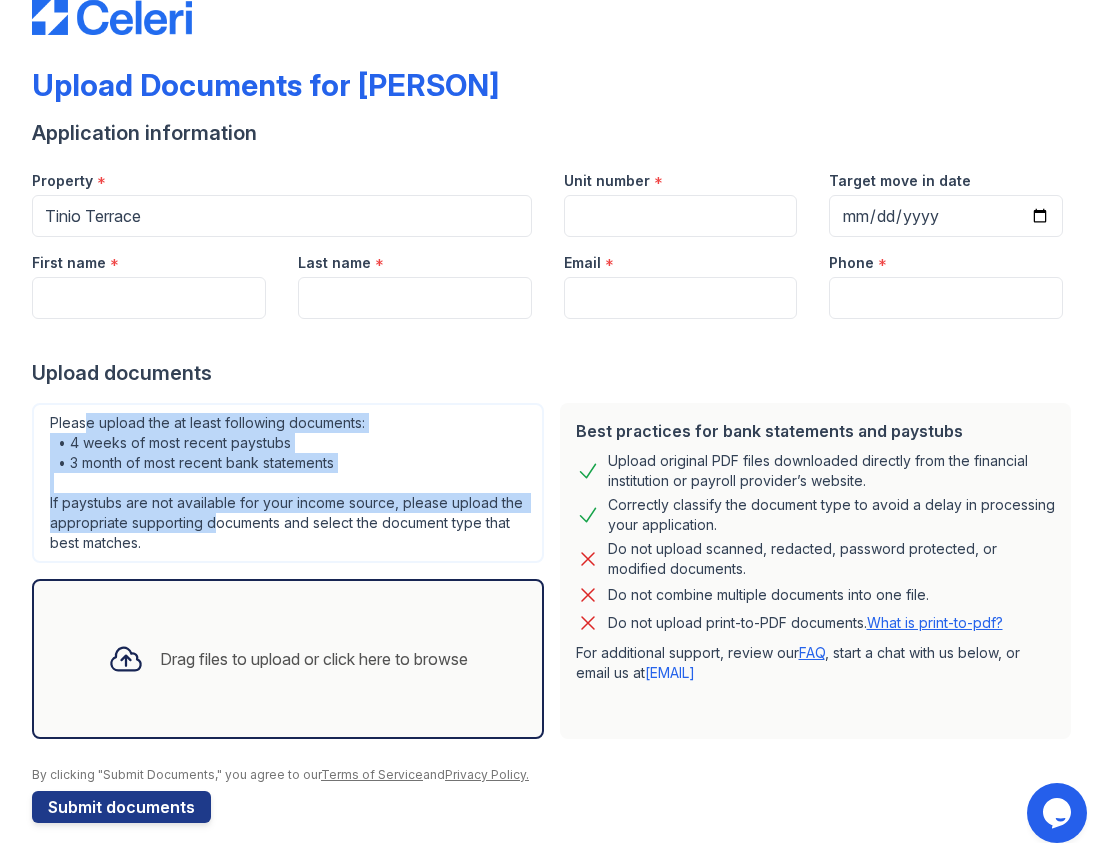 click on "Please upload the at least following documents:
• 4 weeks of most recent paystubs
• 3 month of most recent bank statements
If paystubs are not available for your income source, please upload the appropriate supporting documents and select the document type that best matches." at bounding box center (288, 483) 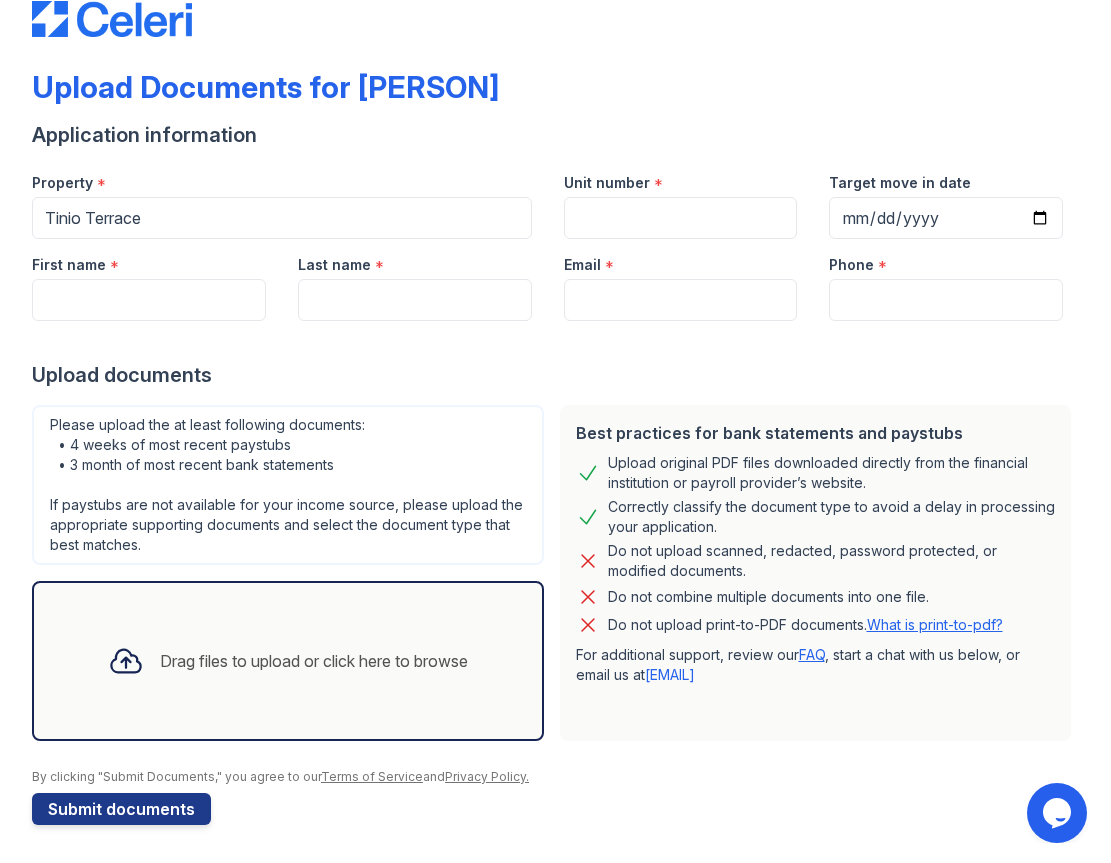 scroll, scrollTop: 49, scrollLeft: 0, axis: vertical 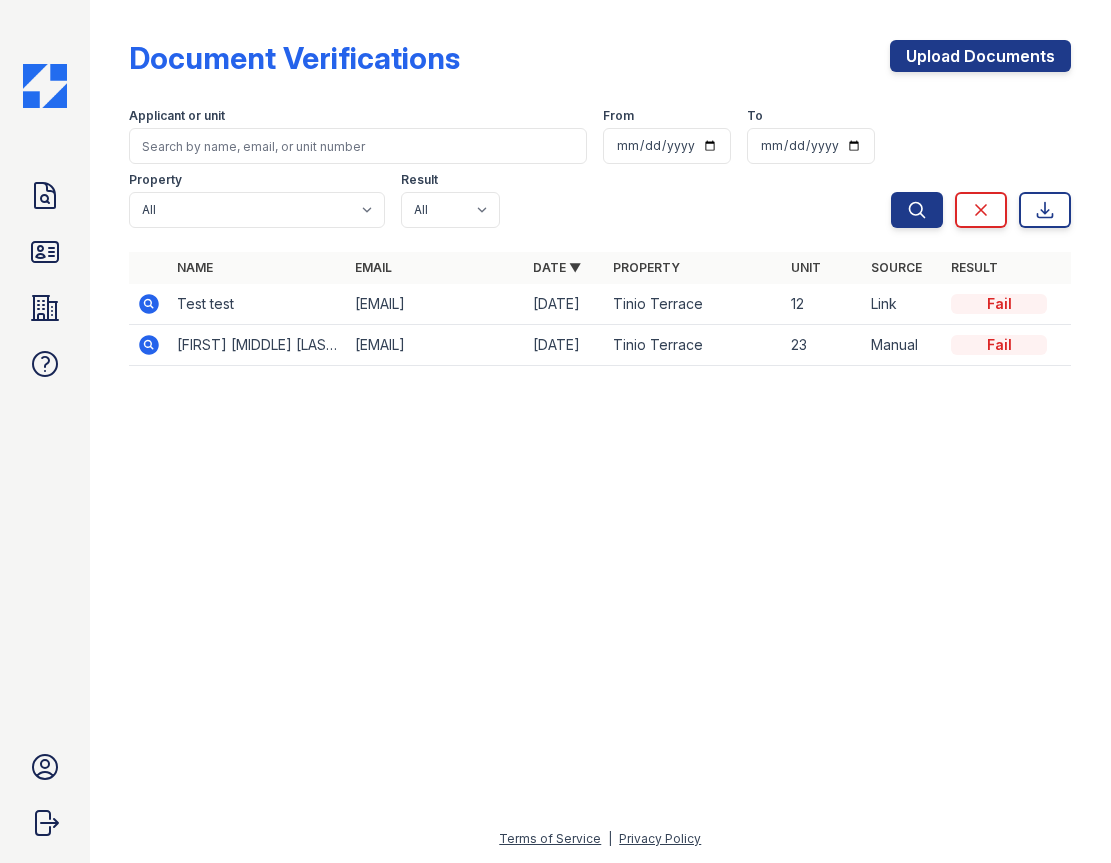drag, startPoint x: 0, startPoint y: 0, endPoint x: 372, endPoint y: 494, distance: 618.4012 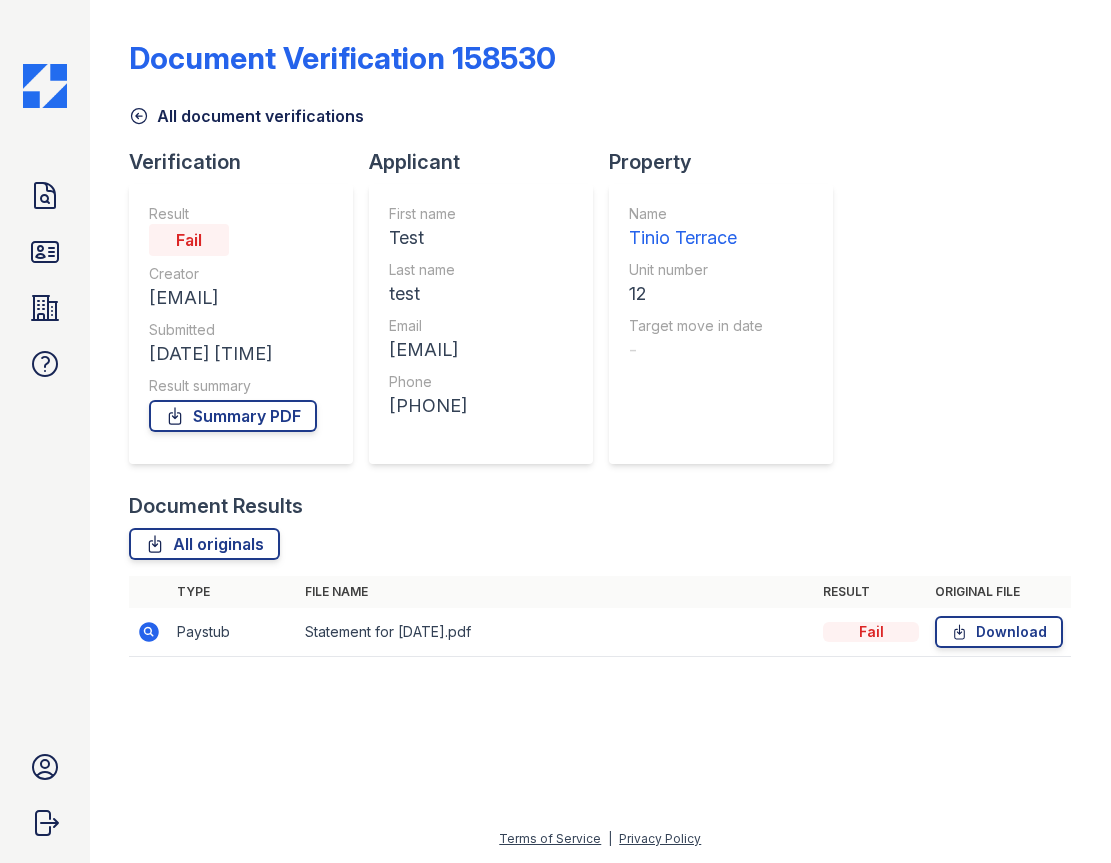 scroll, scrollTop: 0, scrollLeft: 0, axis: both 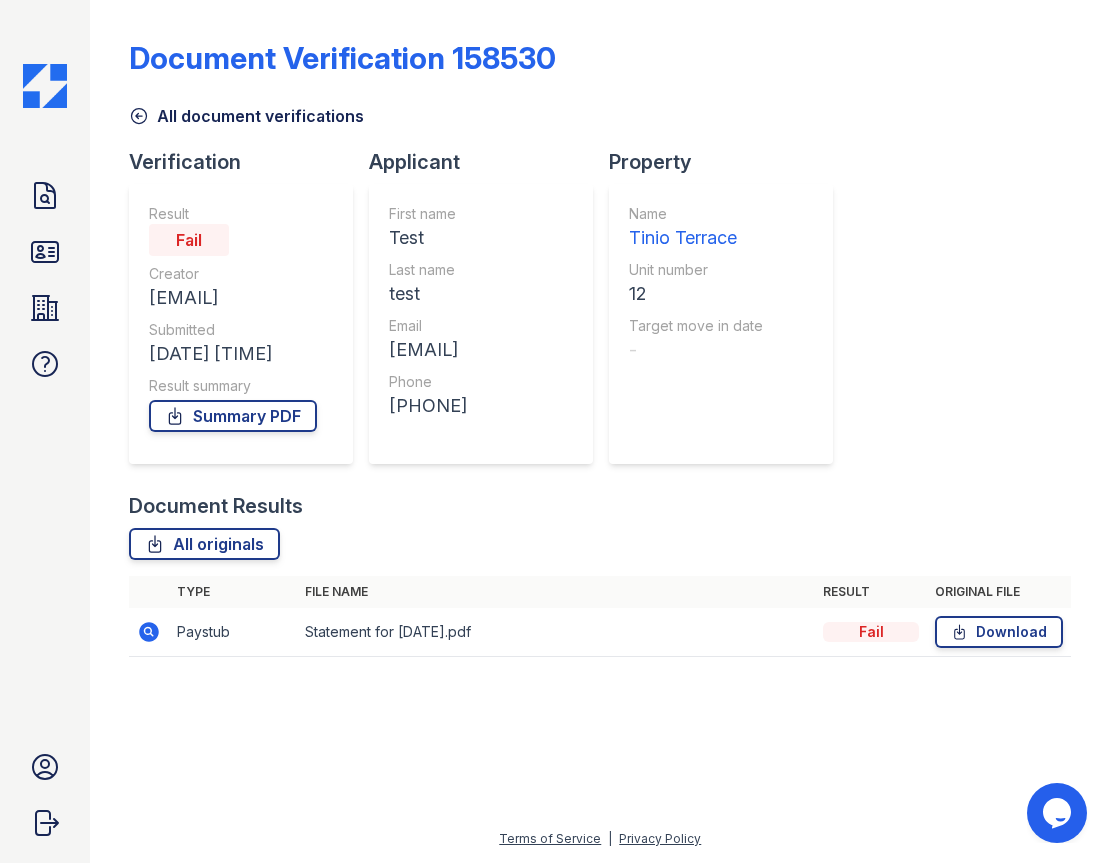 click at bounding box center (150, 632) 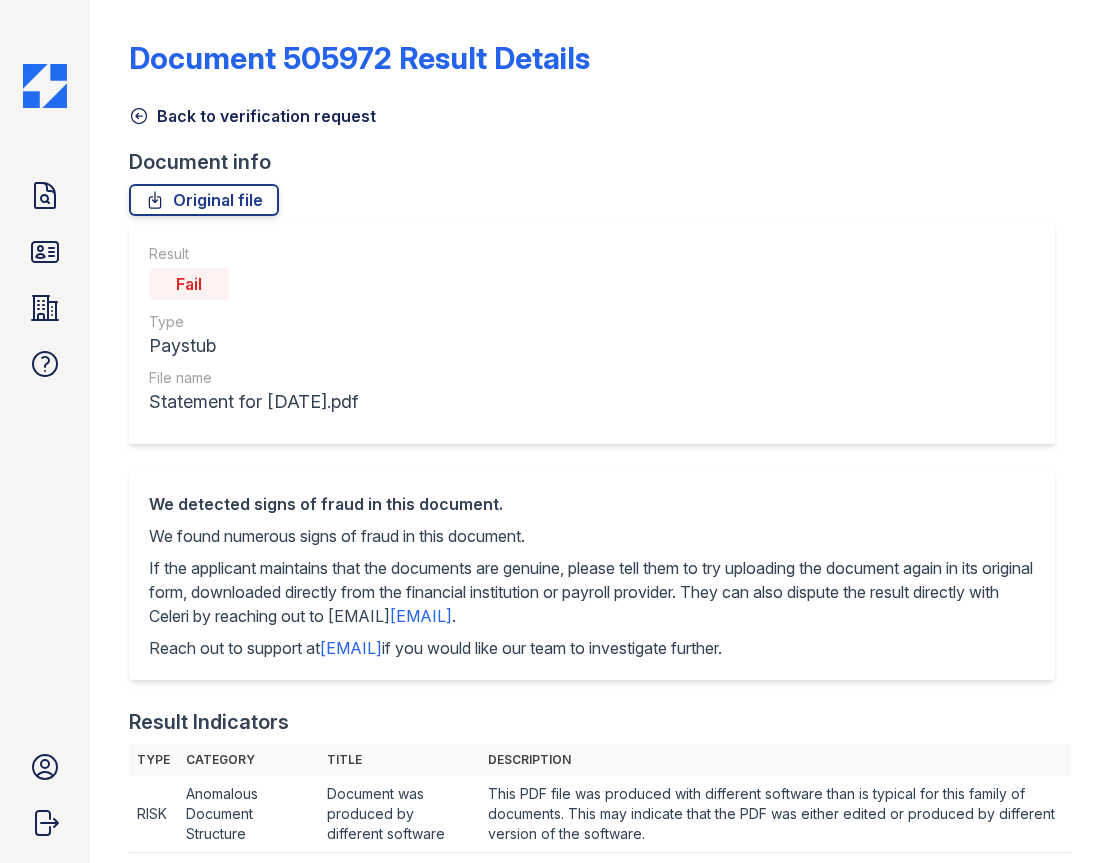 scroll, scrollTop: 0, scrollLeft: 0, axis: both 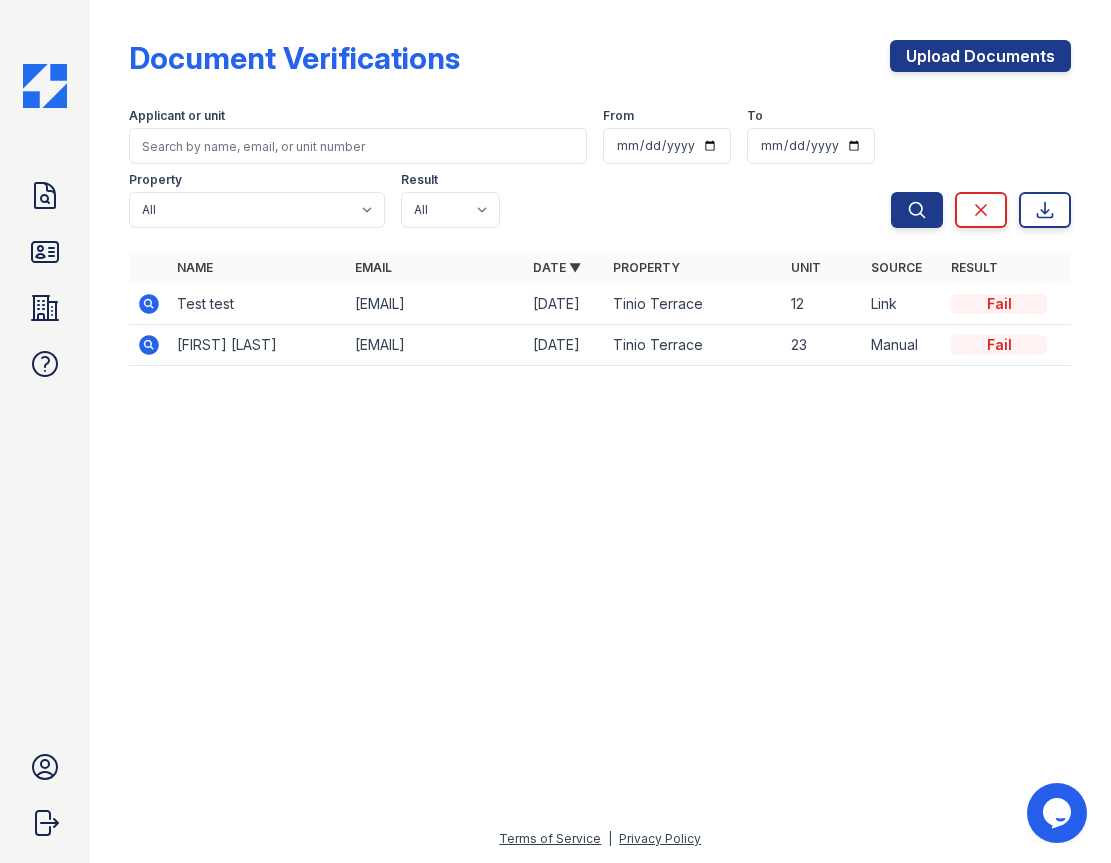 click at bounding box center (149, 304) 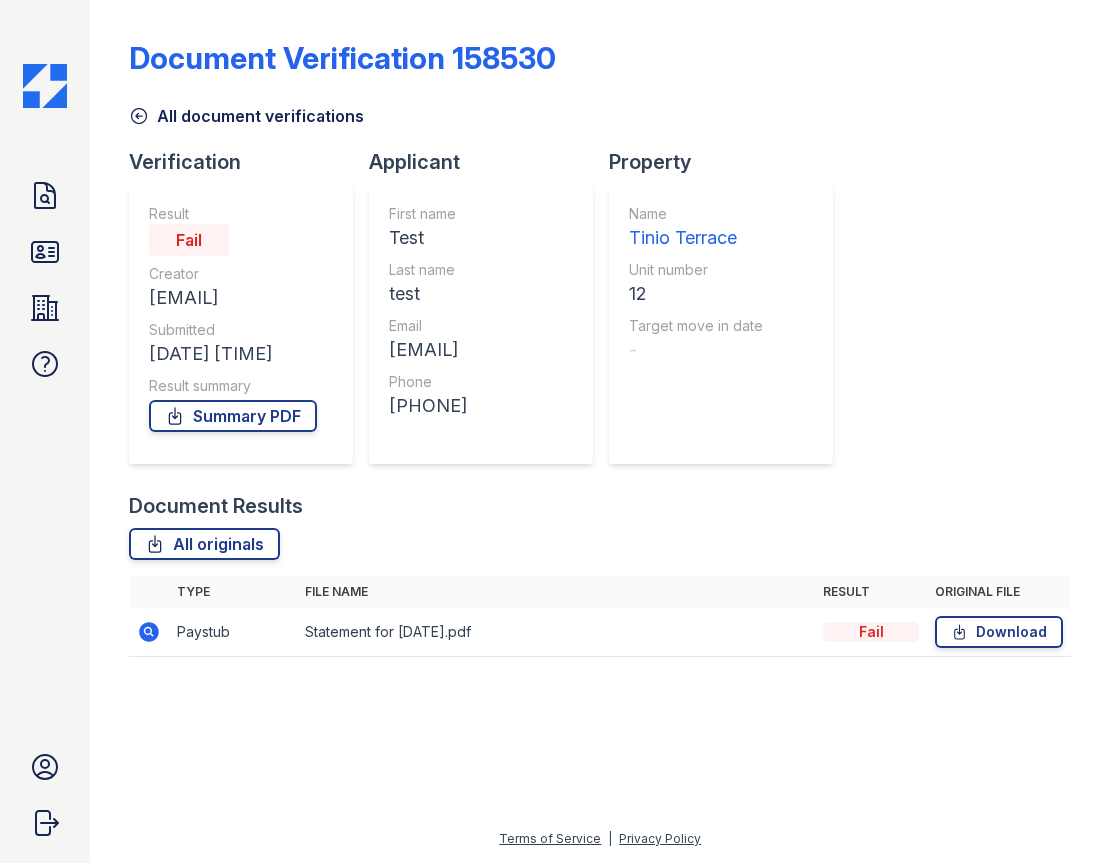 scroll, scrollTop: 0, scrollLeft: 0, axis: both 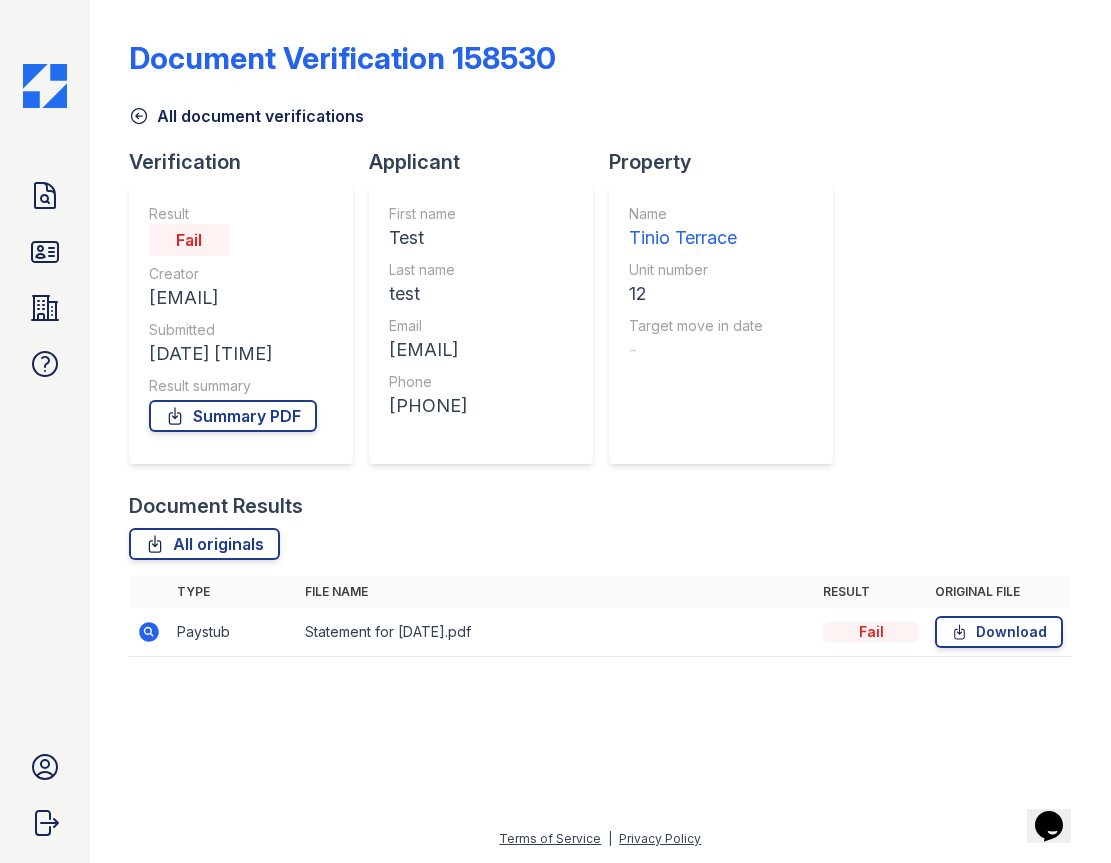 click at bounding box center (149, 632) 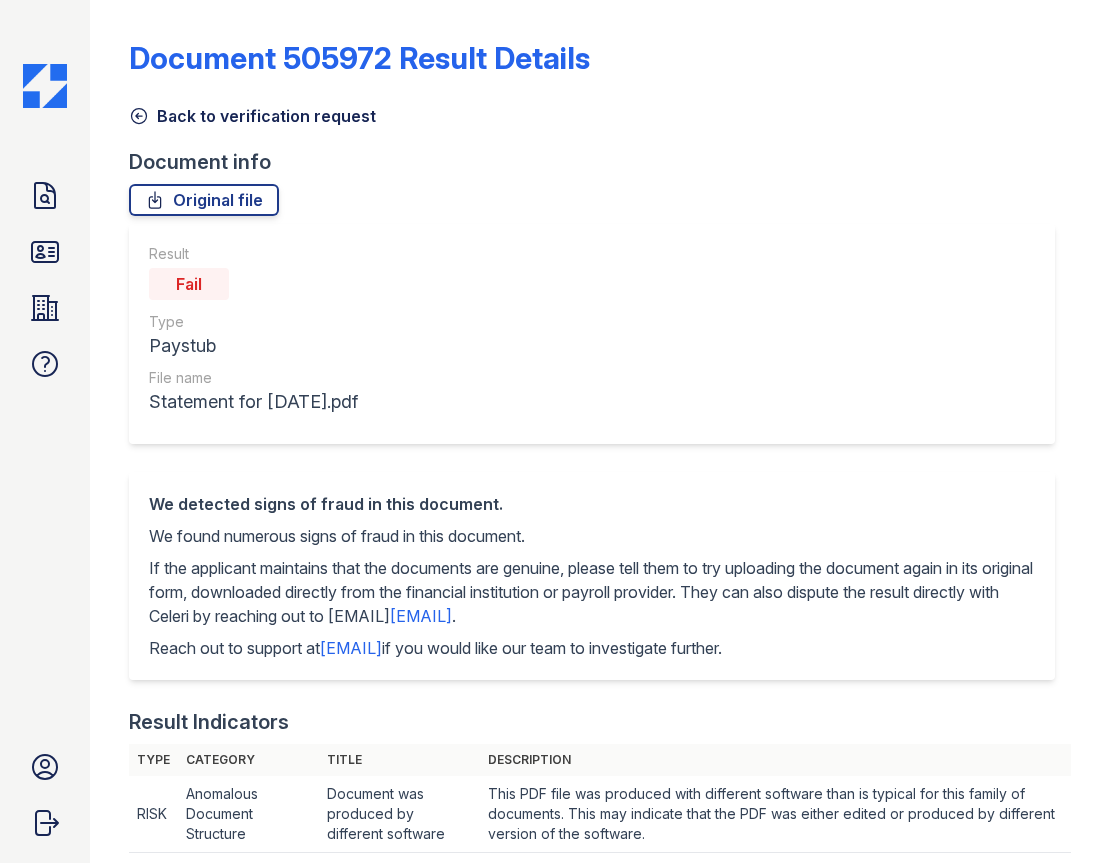 scroll, scrollTop: 0, scrollLeft: 0, axis: both 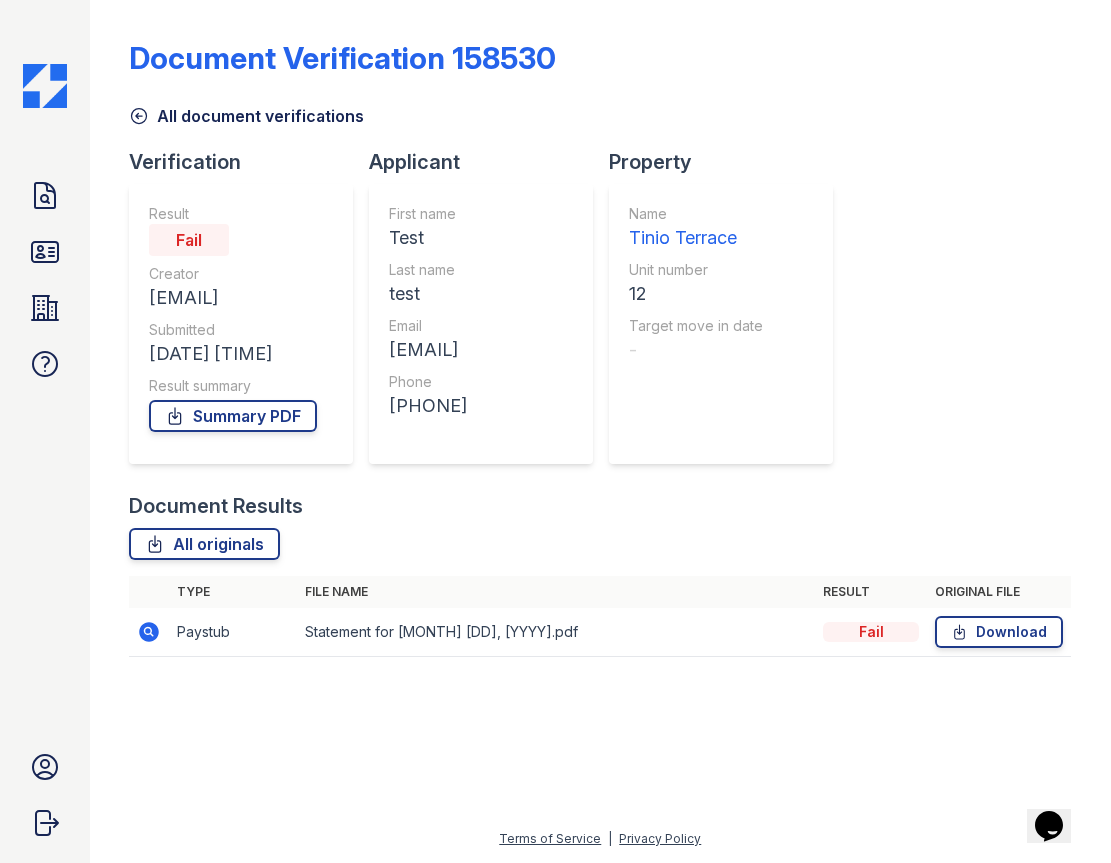 click at bounding box center (150, 632) 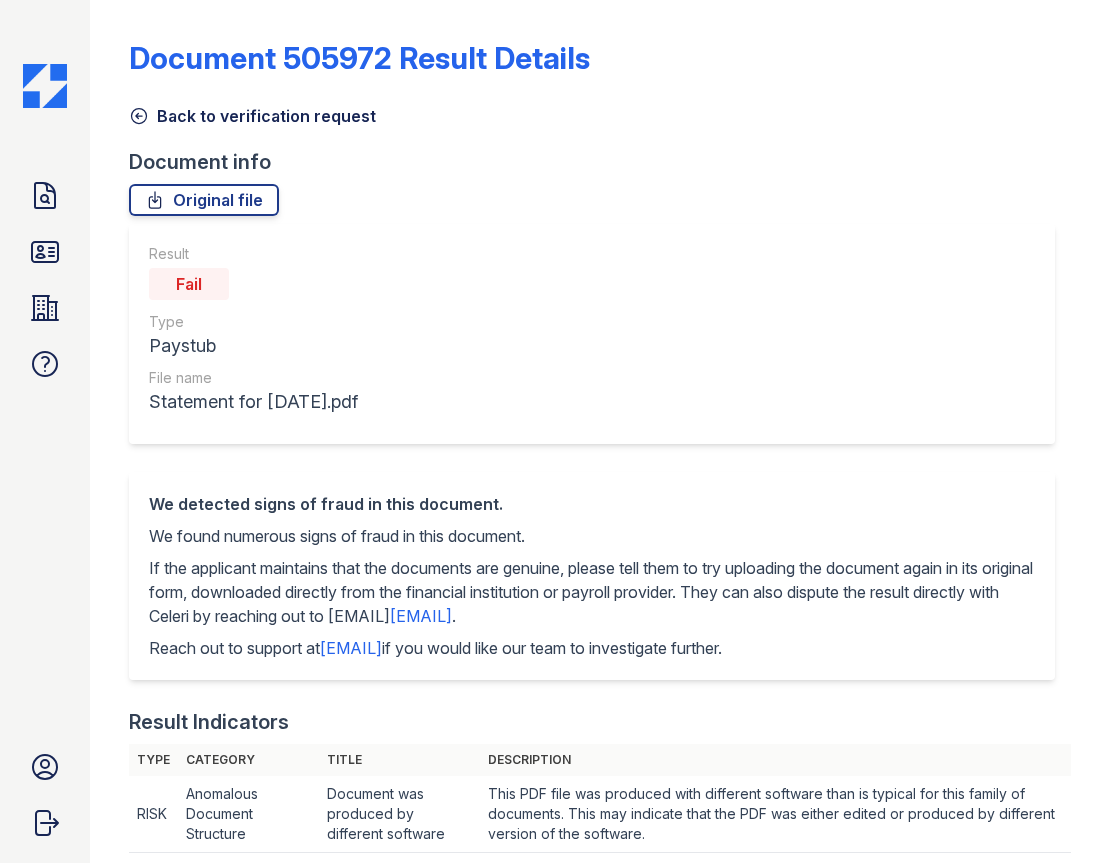 scroll, scrollTop: 0, scrollLeft: 0, axis: both 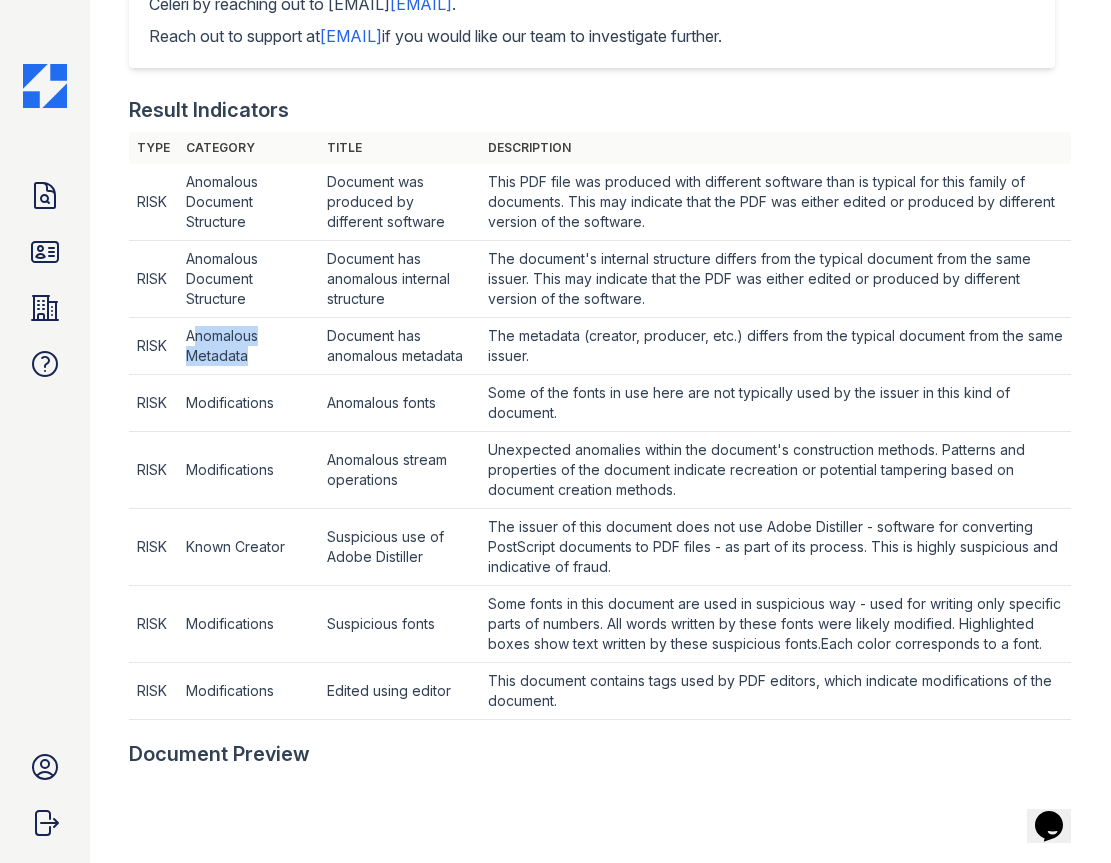 drag, startPoint x: 214, startPoint y: 344, endPoint x: 267, endPoint y: 356, distance: 54.34151 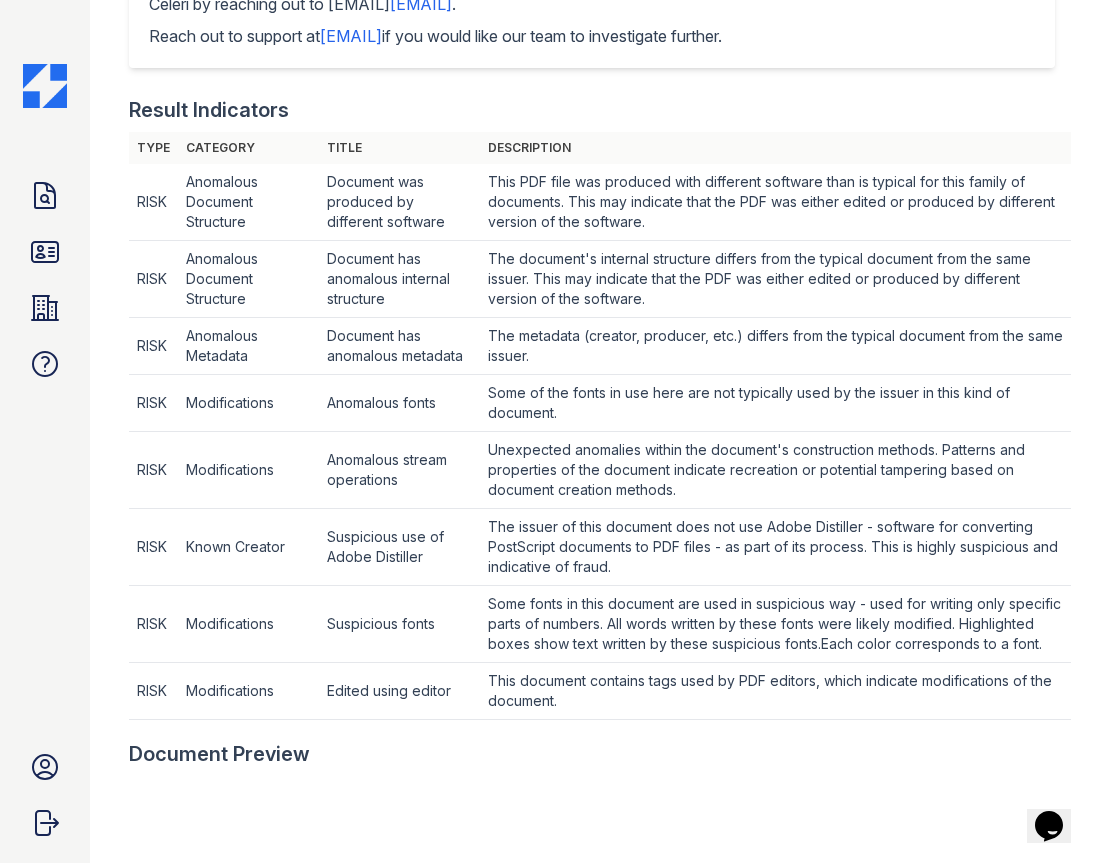 click on "Anomalous Metadata" at bounding box center (248, 202) 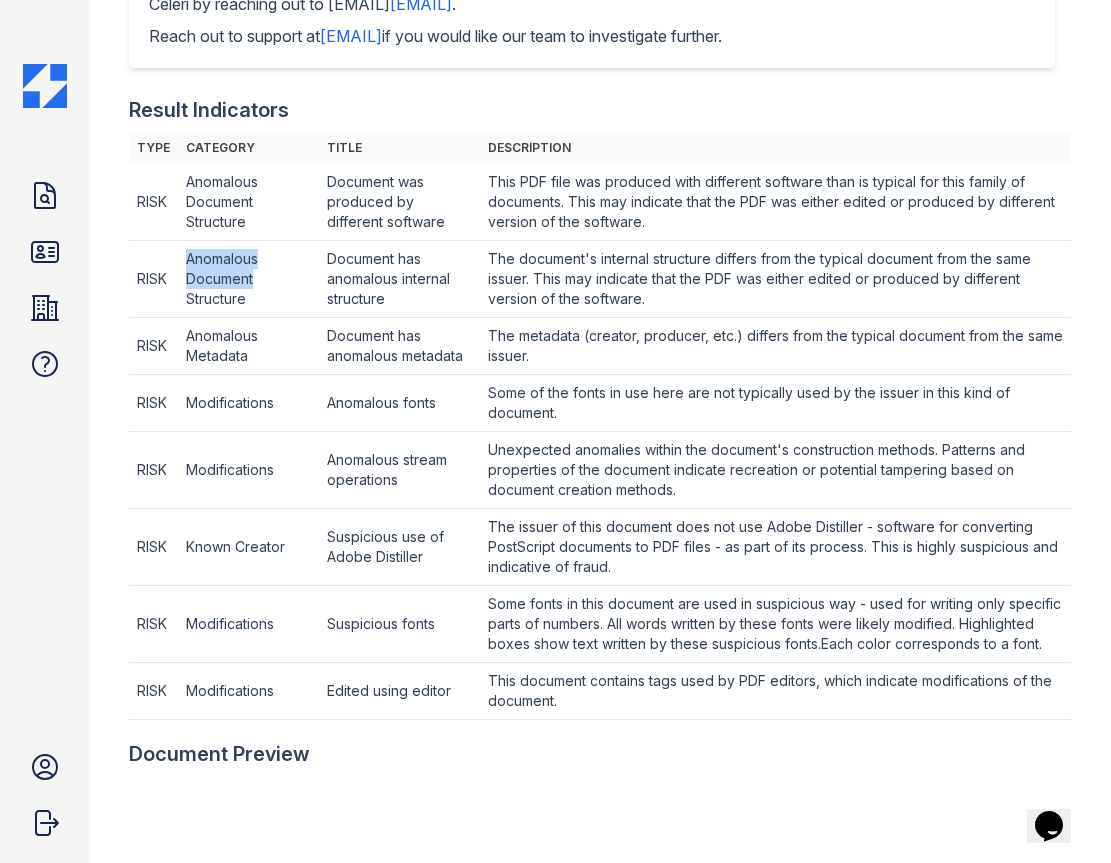 drag, startPoint x: 189, startPoint y: 257, endPoint x: 264, endPoint y: 291, distance: 82.346825 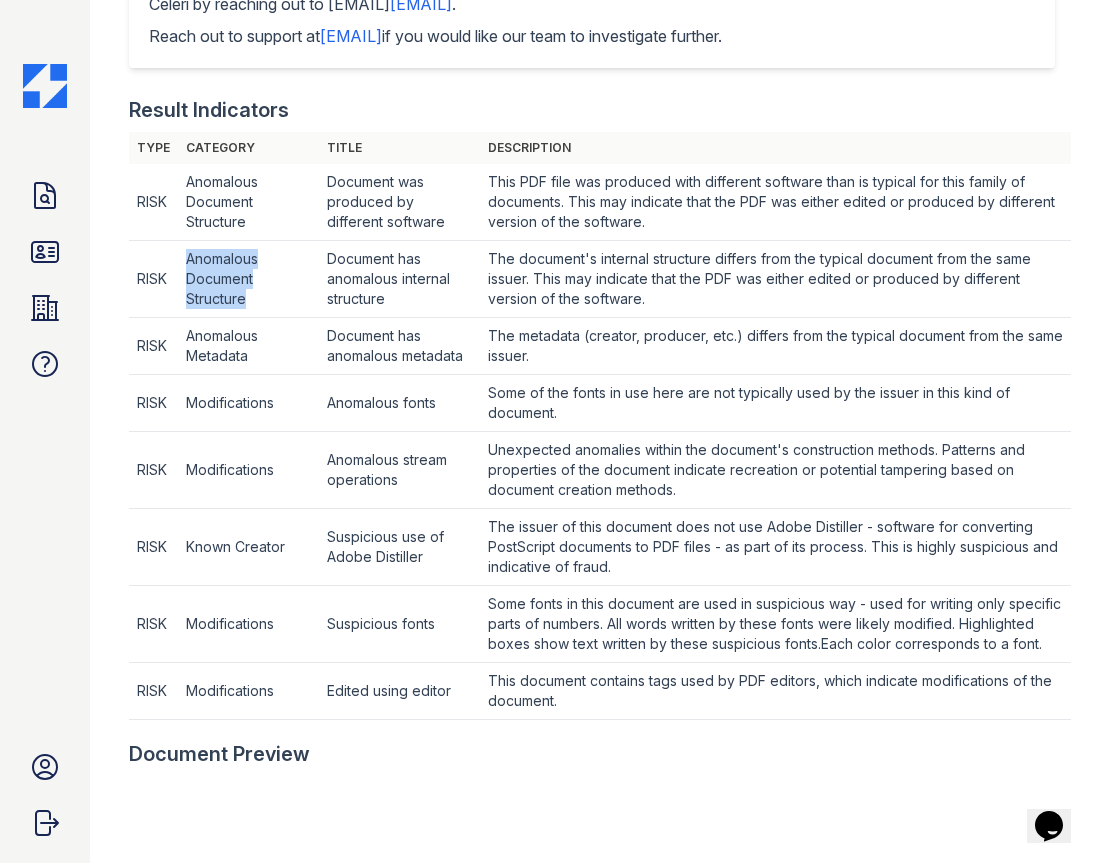 click on "Anomalous Document Structure" at bounding box center (248, 202) 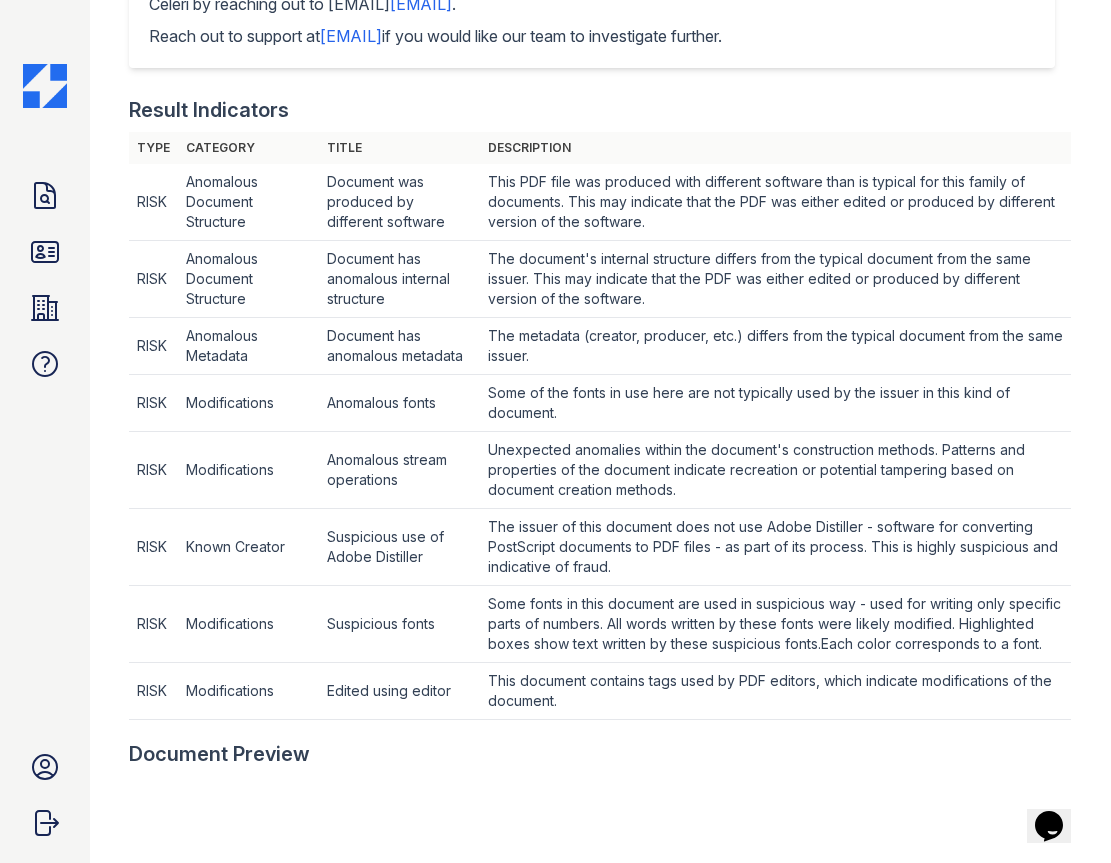 click on "Anomalous Document Structure" at bounding box center (248, 202) 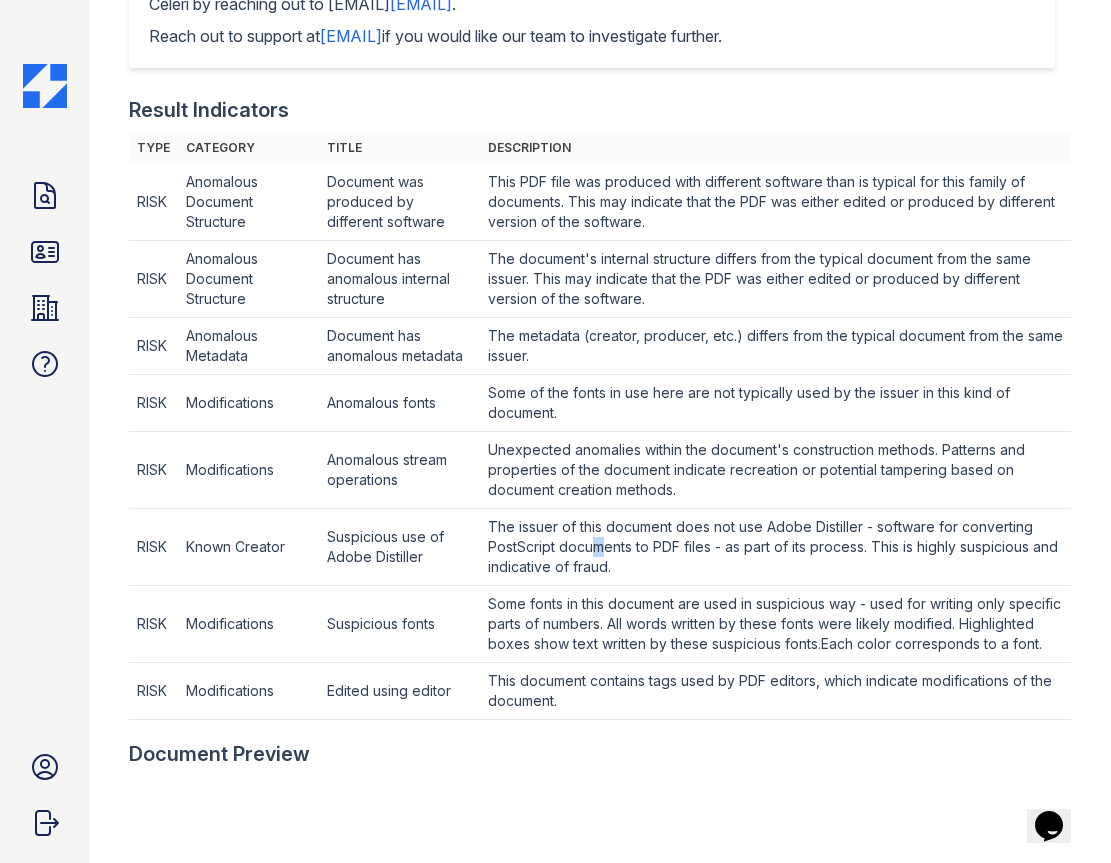 click on "The issuer of this document does not use Adobe Distiller - software for converting PostScript documents to PDF files -  as part of its process. This is highly suspicious and indicative of fraud." at bounding box center (775, 202) 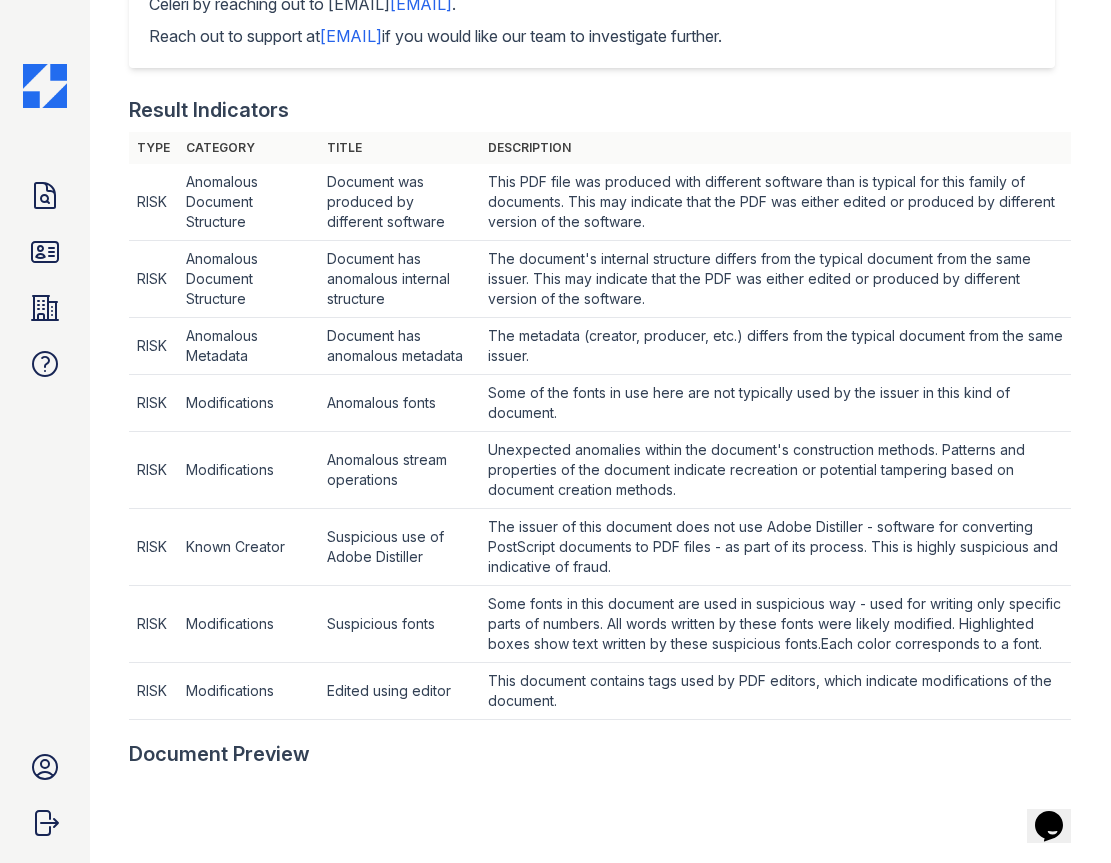 click on "The issuer of this document does not use Adobe Distiller - software for converting PostScript documents to PDF files -  as part of its process. This is highly suspicious and indicative of fraud." at bounding box center [775, 202] 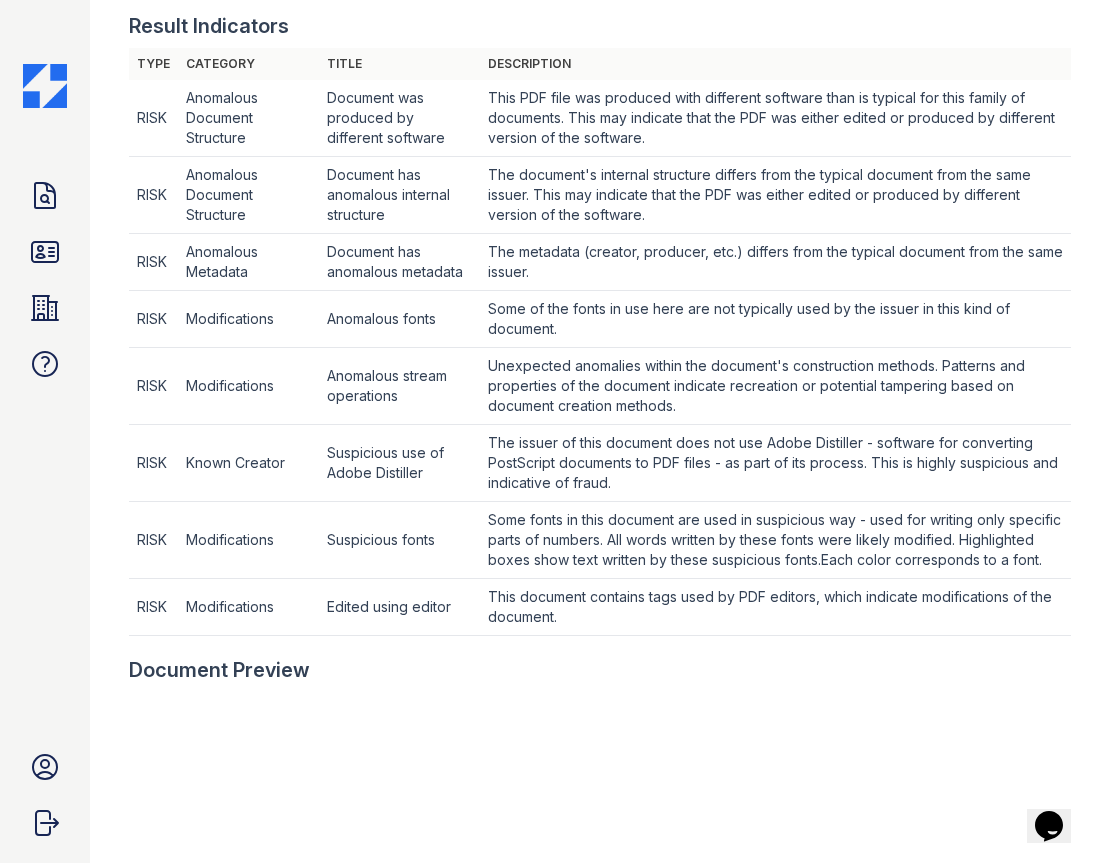 scroll, scrollTop: 654, scrollLeft: 0, axis: vertical 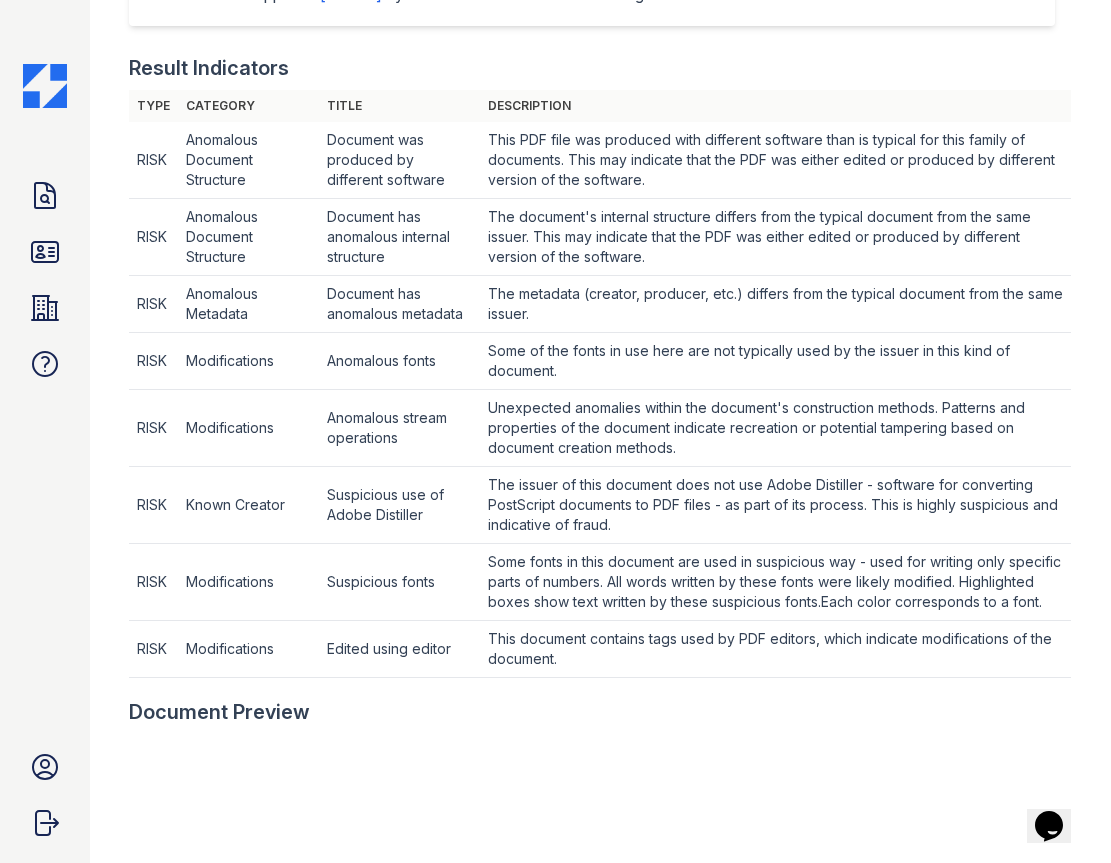 click on "The issuer of this document does not use Adobe Distiller - software for converting PostScript documents to PDF files -  as part of its process. This is highly suspicious and indicative of fraud." at bounding box center (775, 160) 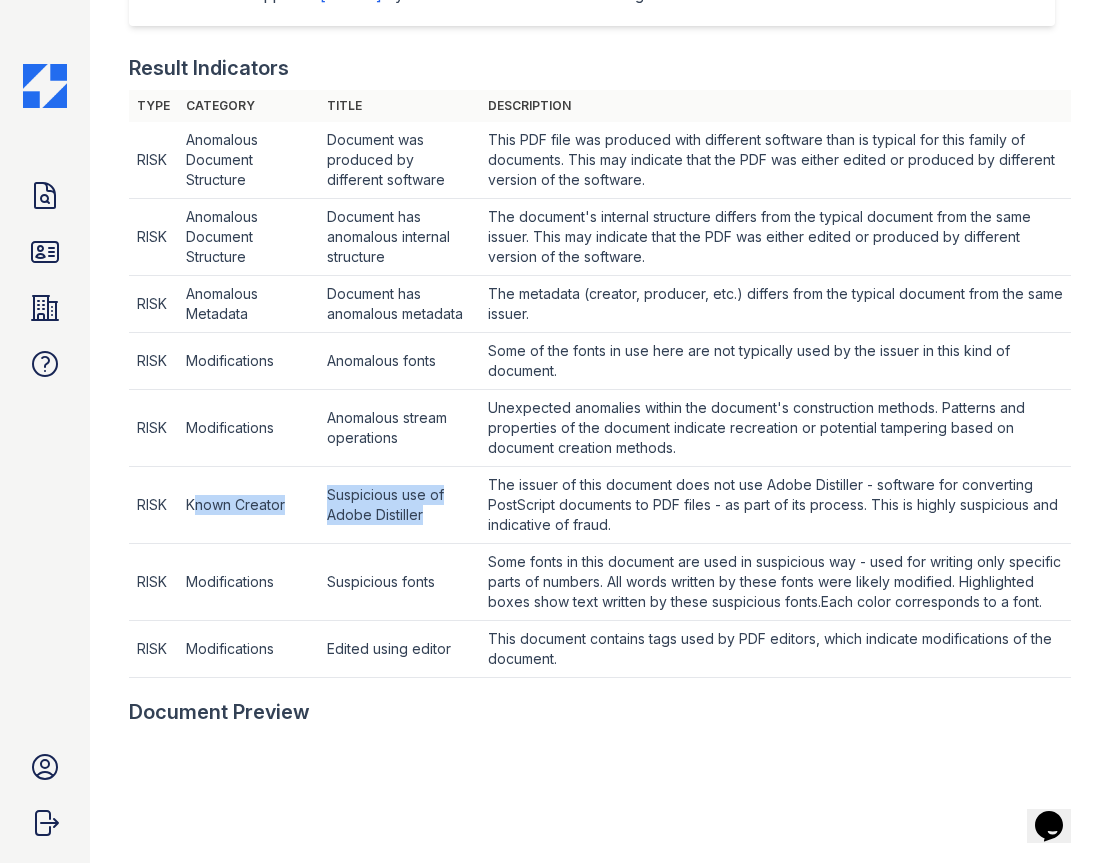 drag, startPoint x: 327, startPoint y: 509, endPoint x: 423, endPoint y: 514, distance: 96.13012 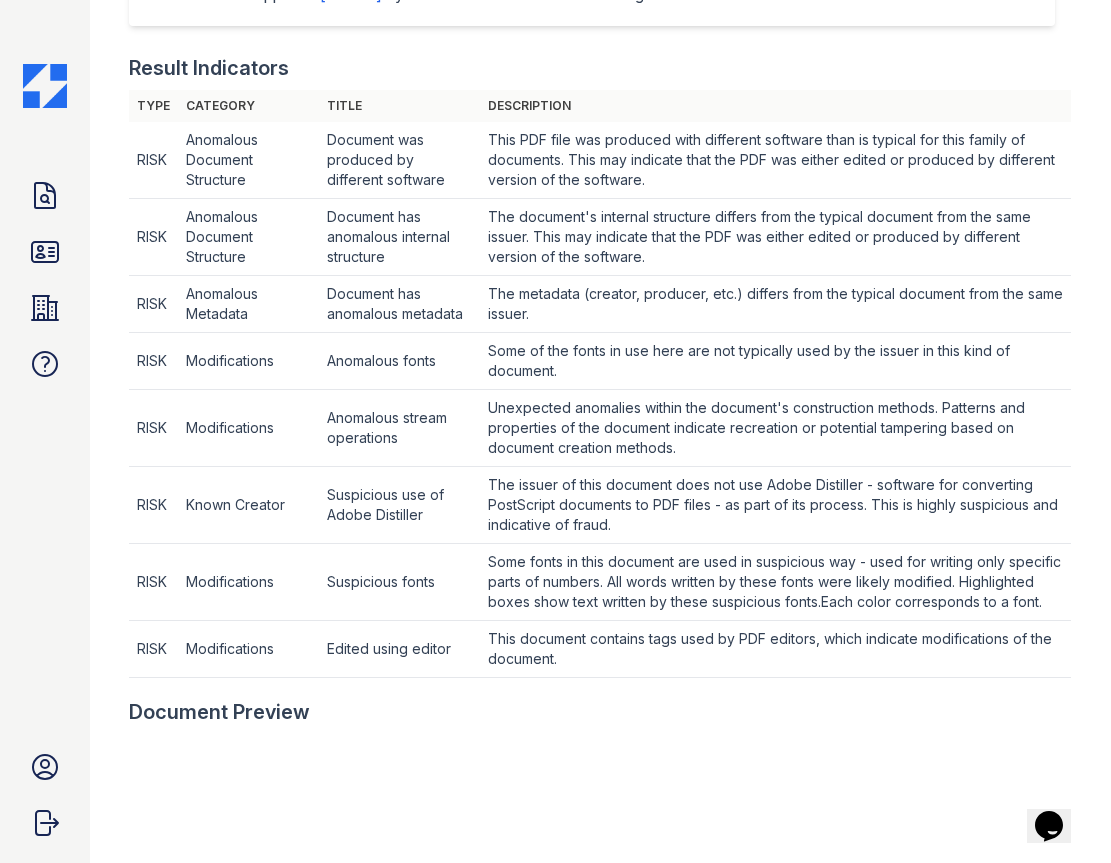 click on "Suspicious use of Adobe Distiller" at bounding box center (399, 160) 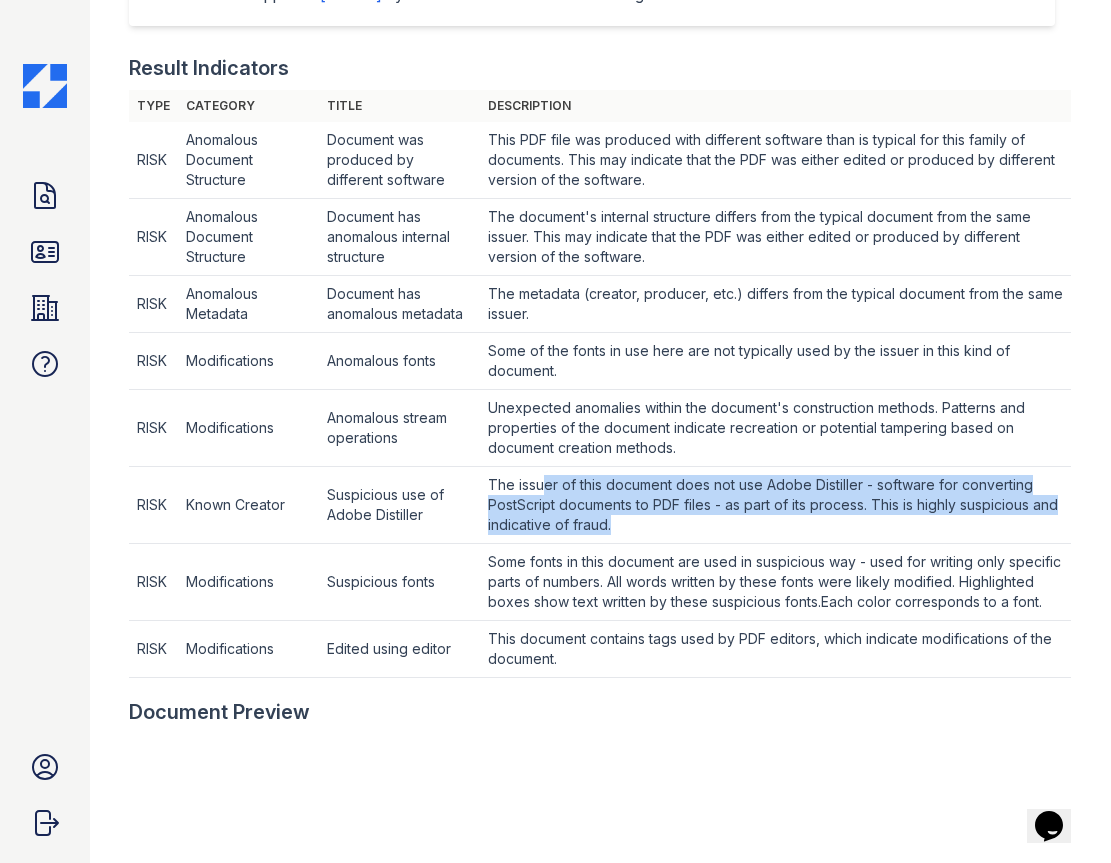 drag, startPoint x: 656, startPoint y: 525, endPoint x: 535, endPoint y: 487, distance: 126.82665 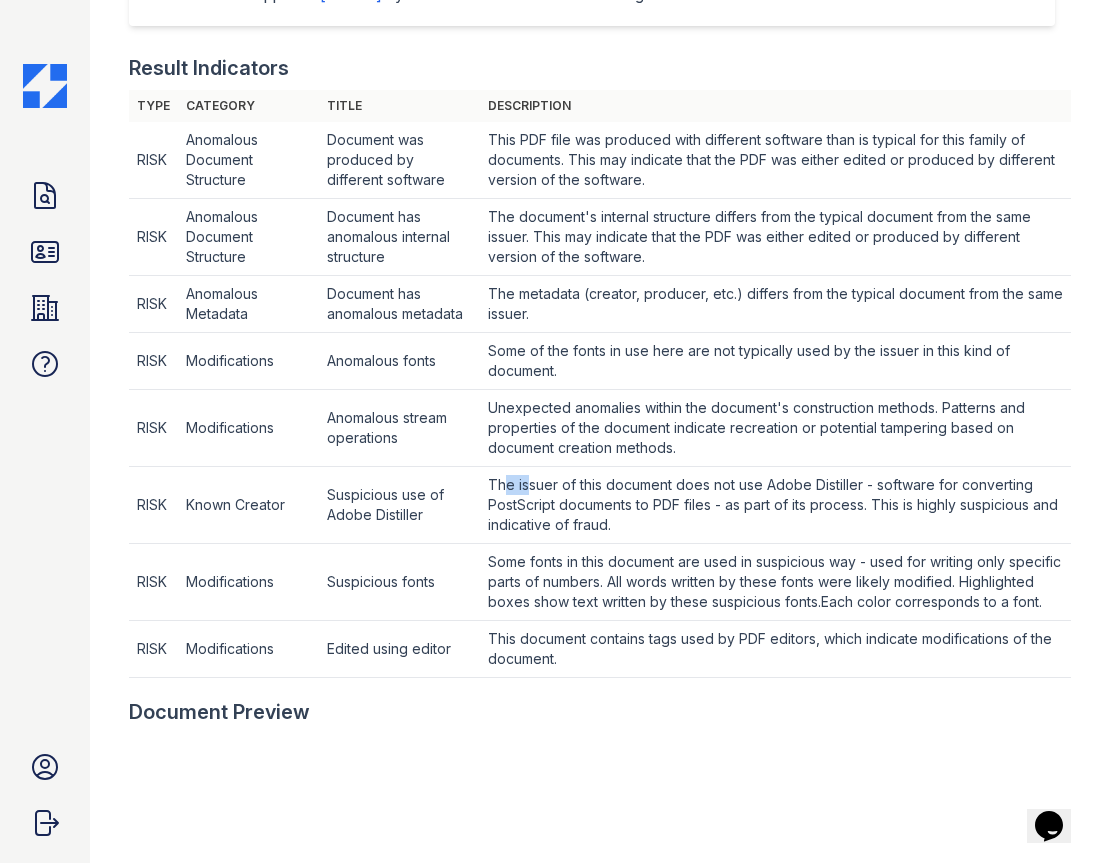 drag, startPoint x: 527, startPoint y: 485, endPoint x: 499, endPoint y: 485, distance: 28 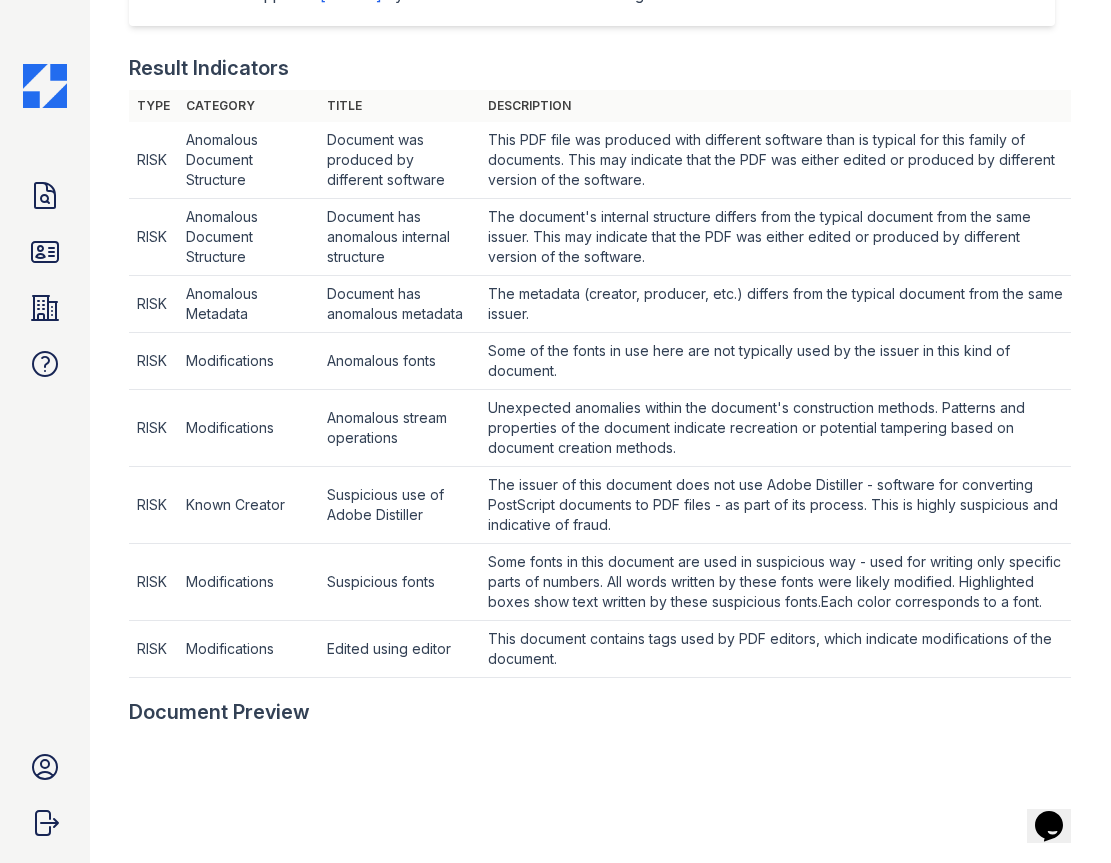 click on "The issuer of this document does not use Adobe Distiller - software for converting PostScript documents to PDF files -  as part of its process. This is highly suspicious and indicative of fraud." at bounding box center [775, 160] 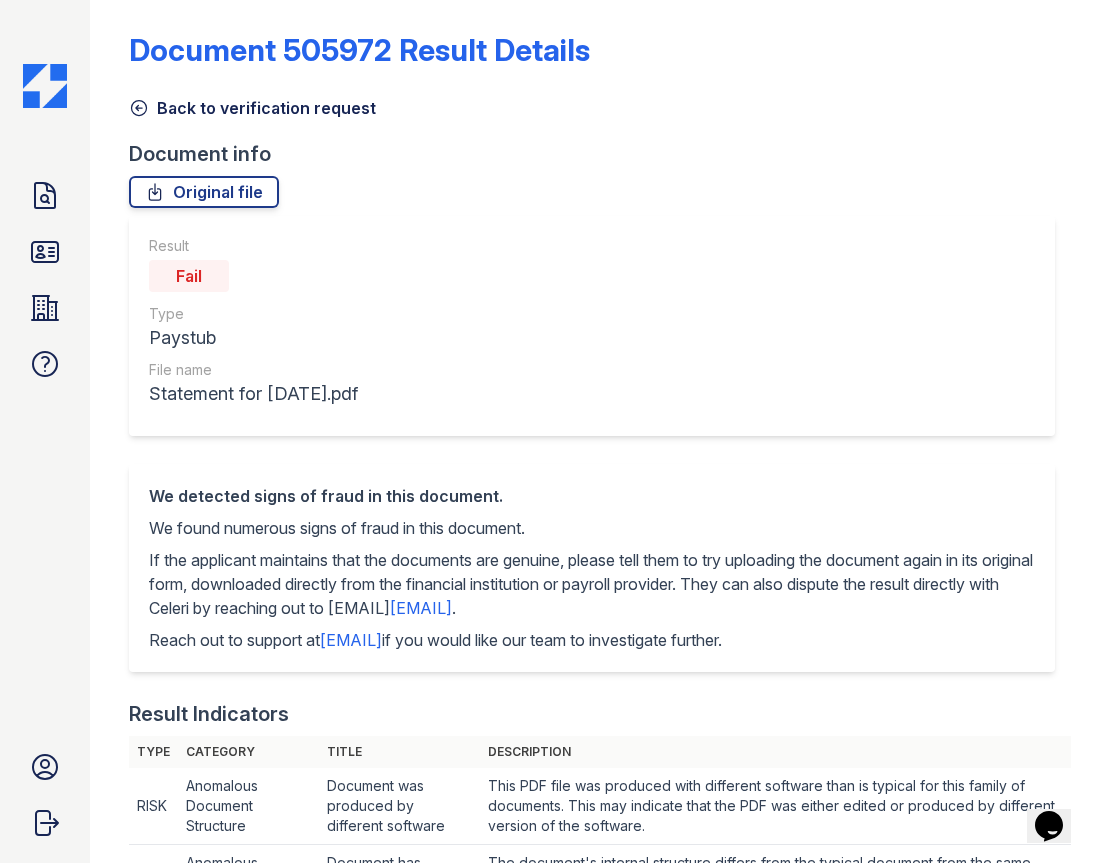 scroll, scrollTop: 78, scrollLeft: 0, axis: vertical 